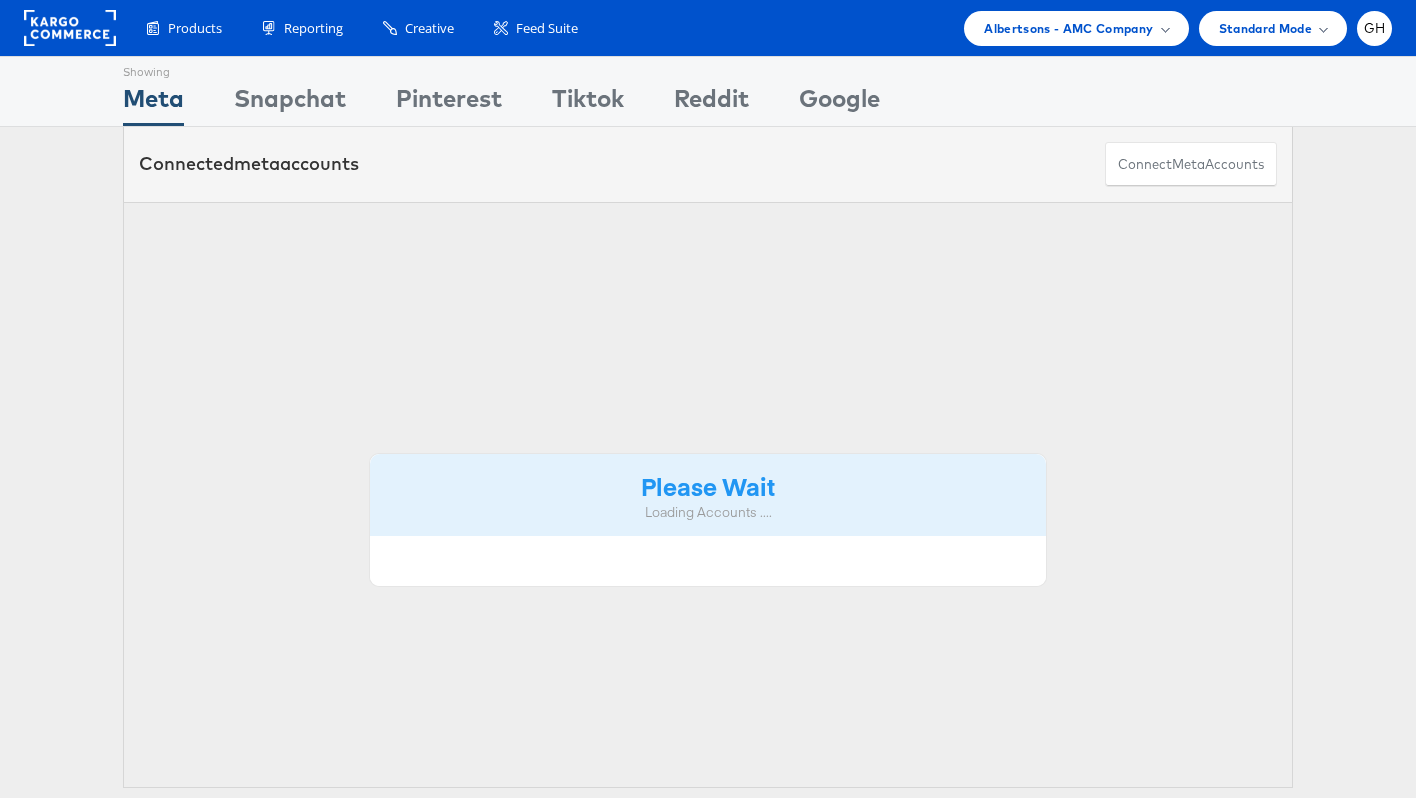 scroll, scrollTop: 0, scrollLeft: 0, axis: both 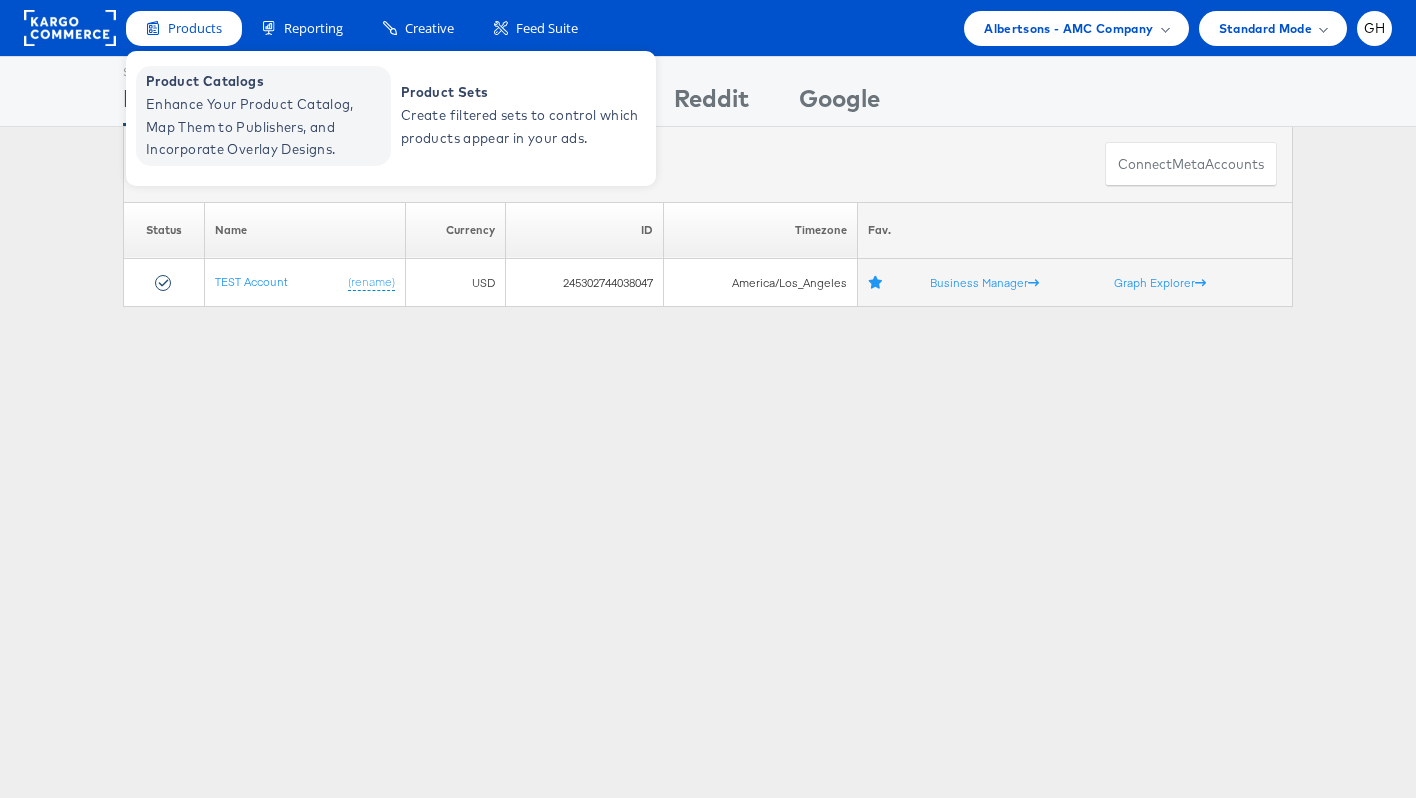 click on "Enhance Your Product Catalog, Map Them to Publishers, and Incorporate Overlay Designs." at bounding box center (266, 127) 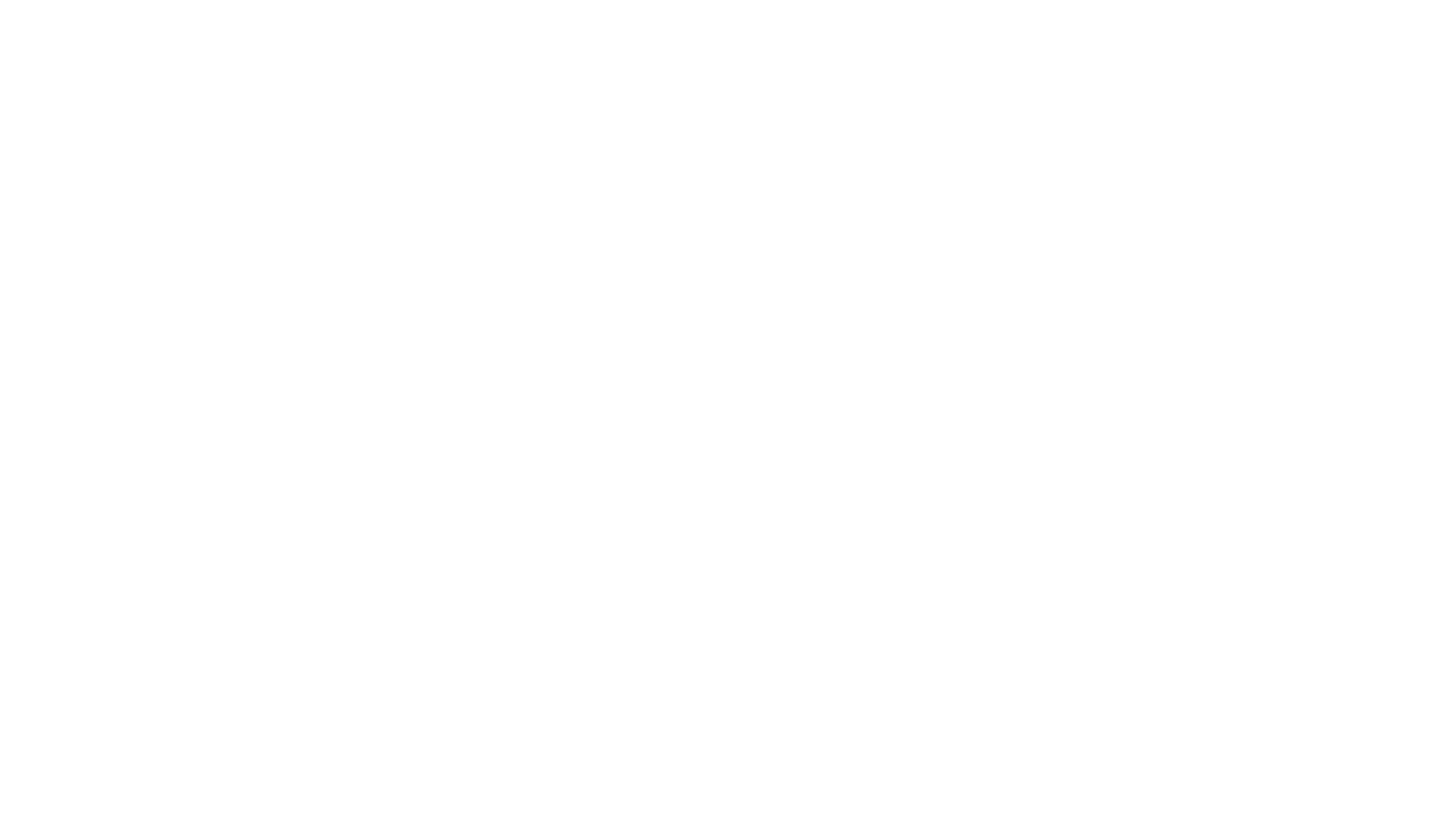scroll, scrollTop: 0, scrollLeft: 0, axis: both 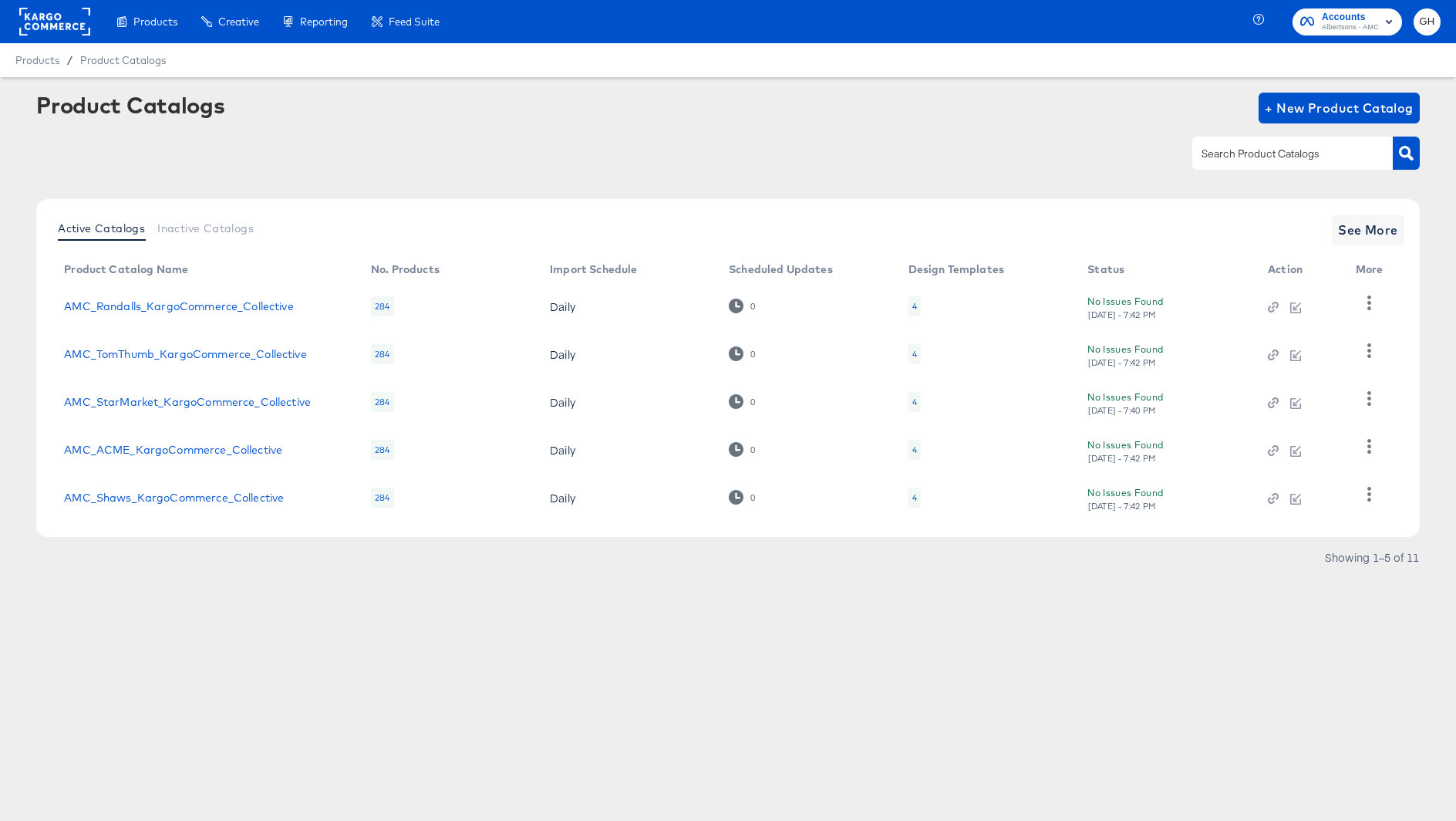 click on "4" at bounding box center (915, 306) 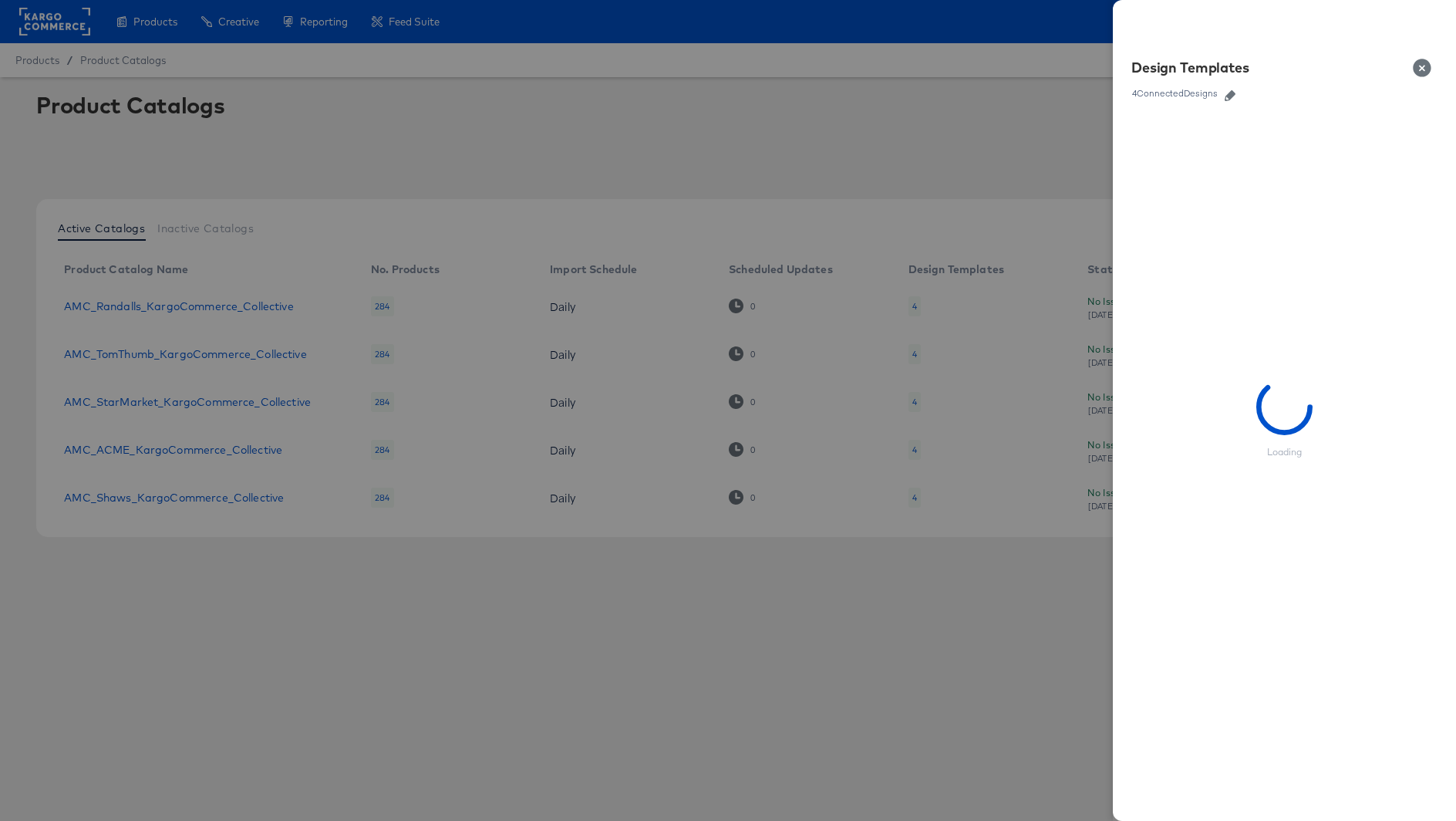 click 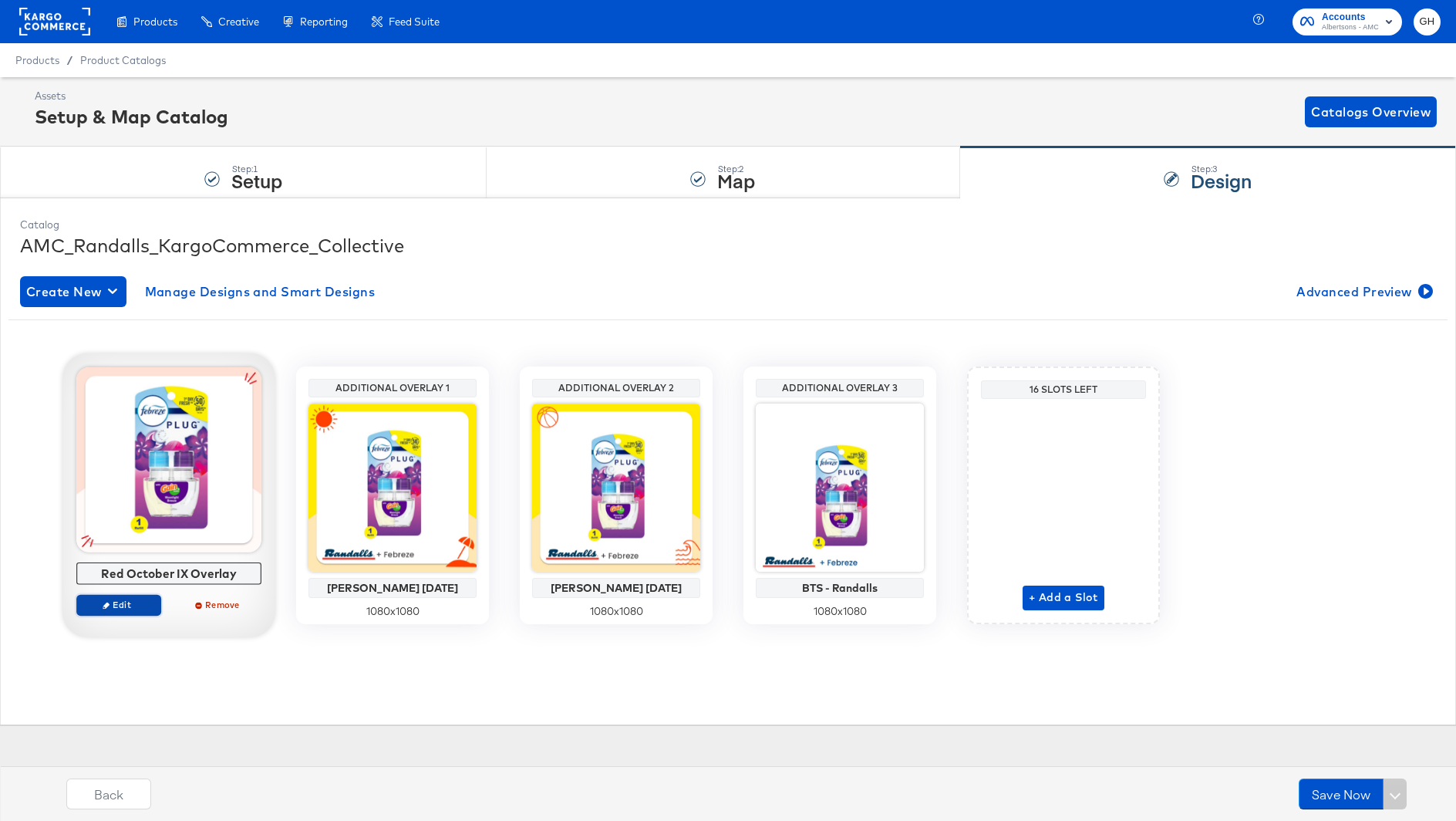 click on "Edit" at bounding box center [119, 604] 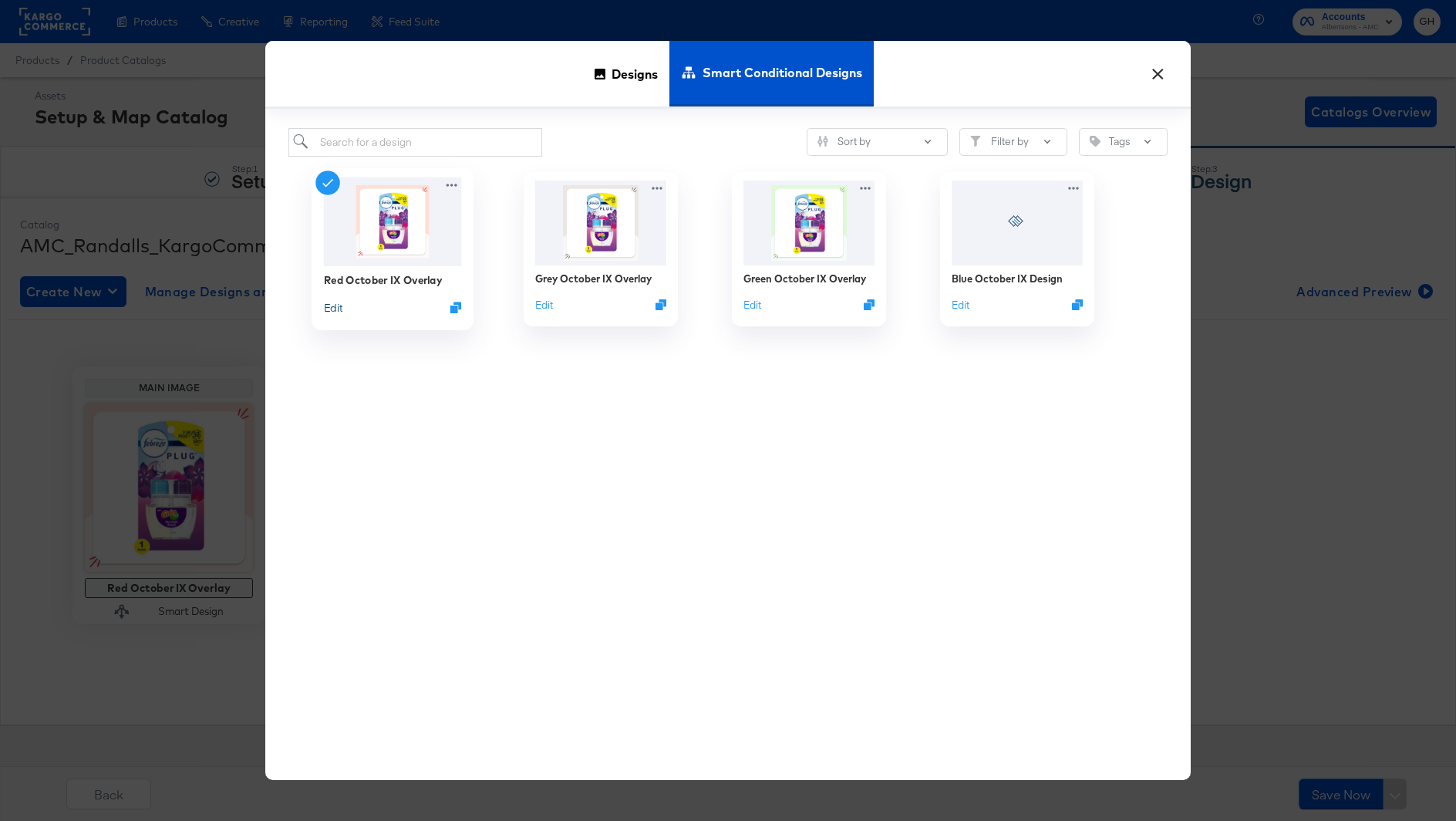 click on "Edit" at bounding box center (333, 307) 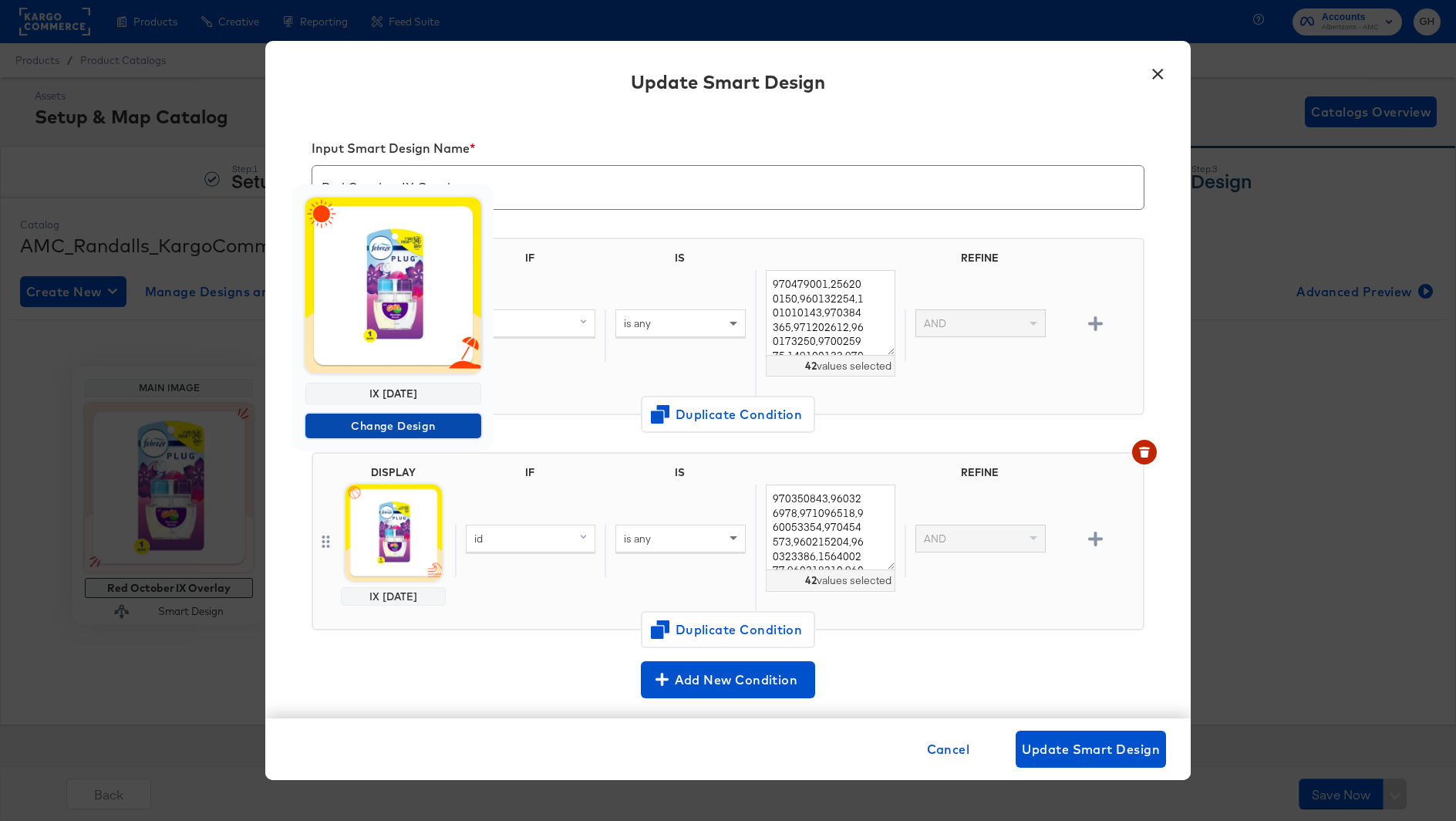 click on "Change Design" at bounding box center [393, 426] 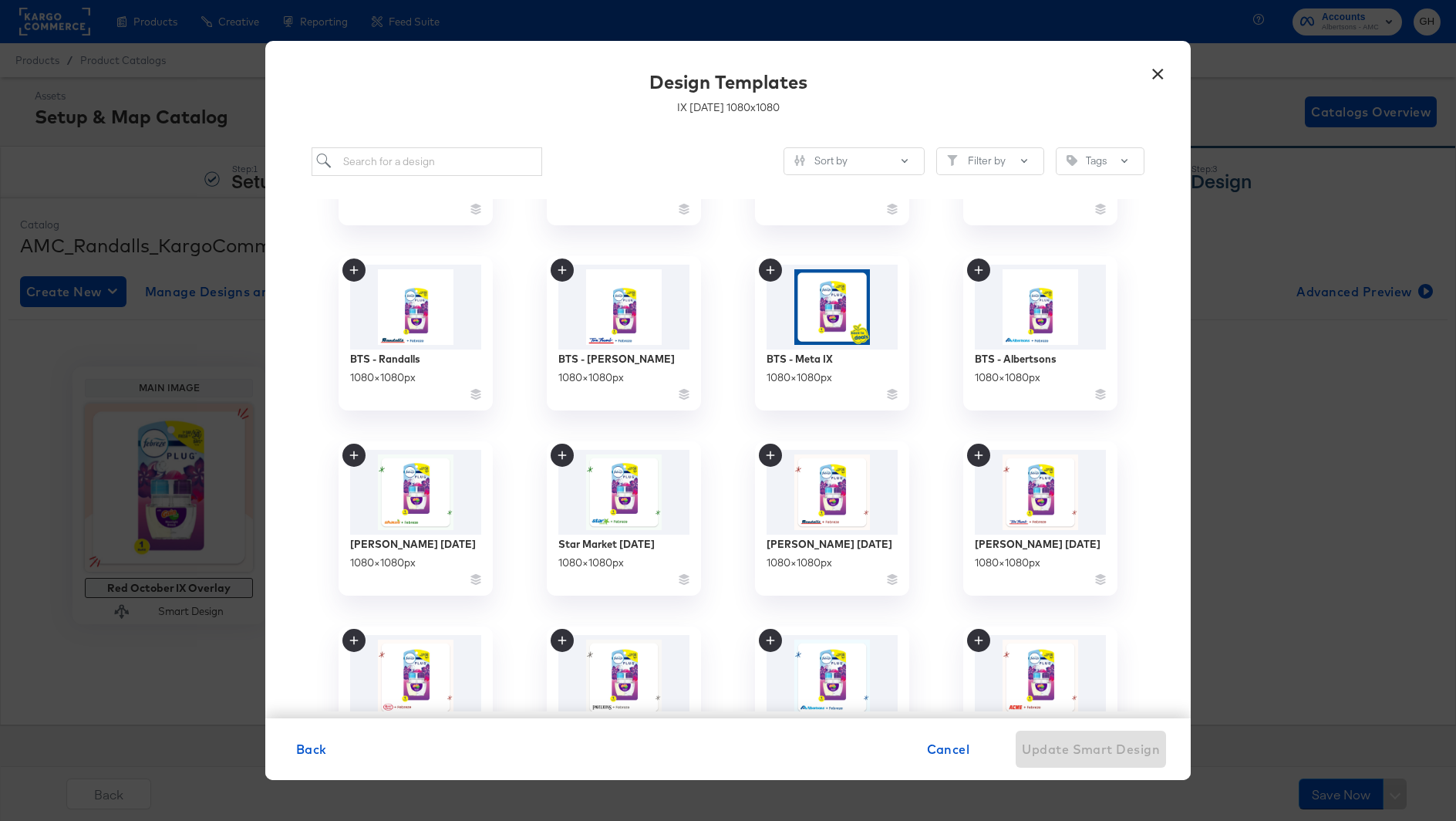 scroll, scrollTop: 6997, scrollLeft: 0, axis: vertical 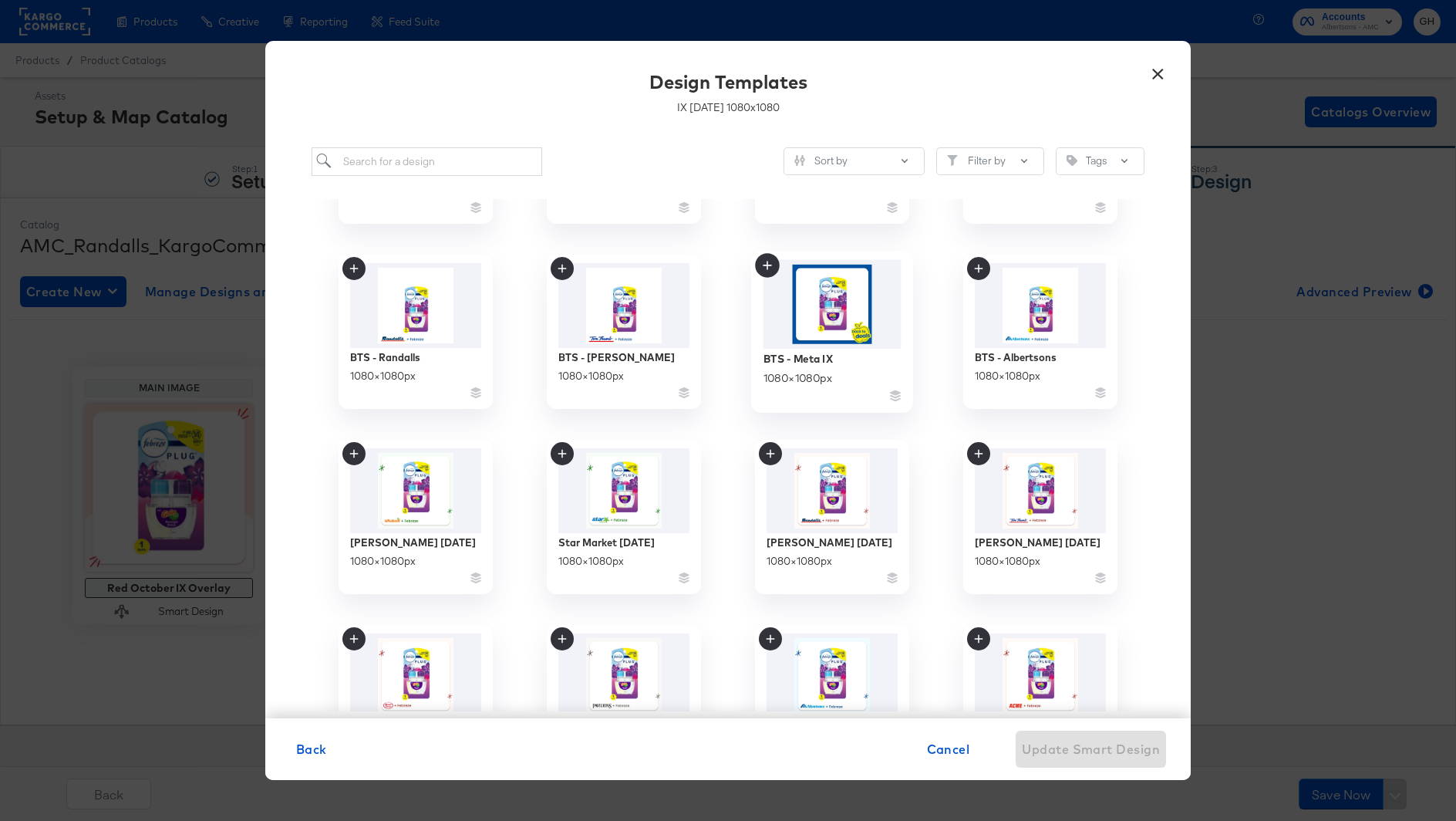 click at bounding box center (832, 303) 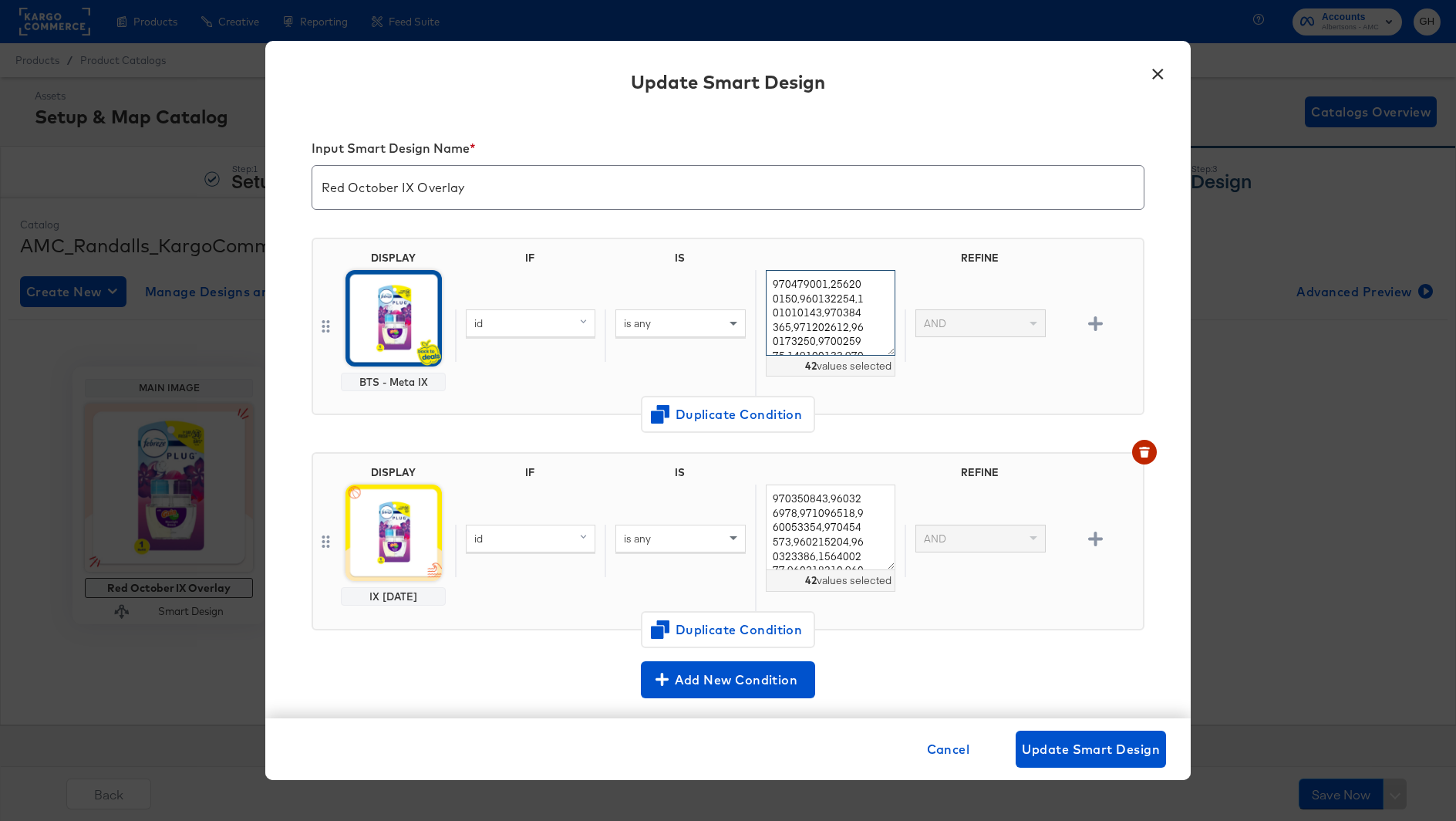 click on "970479001,256200150,960132254,101010143,970384365,971202612,960173250,970025975,149100133,970096255,970386576,970468181,971203150,156150083,970839032,960021690,970454449,970104612,970688298,156400277,960113802,101010077,970597122,970500206,960322094,156150048,960057545,960535724,970386733,970097235,960024191,960309024,960523402,960018045,970382494,970919491,960138042,960326978,960523589,960288880,970387994,971202617" at bounding box center (831, 313) 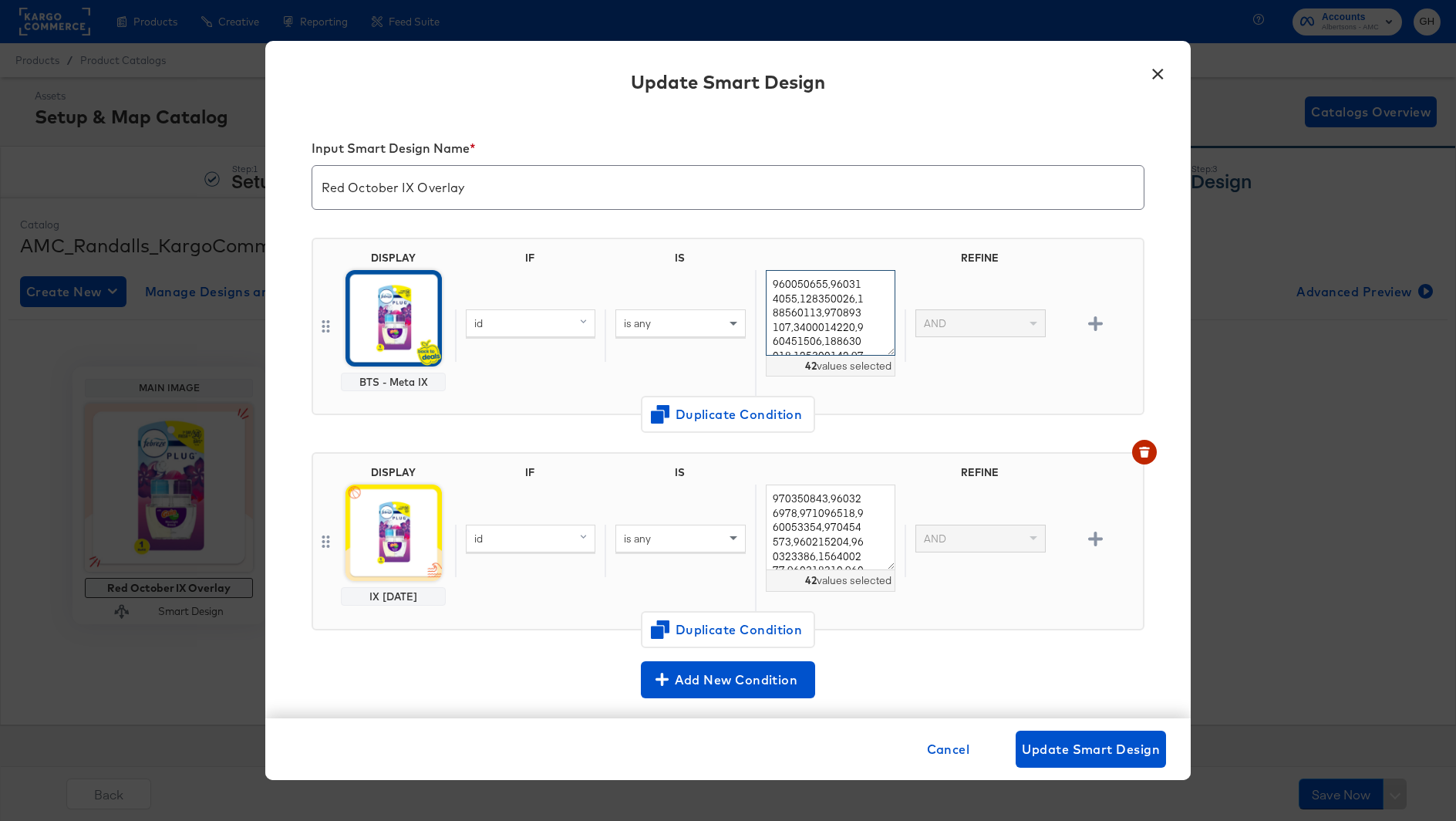 scroll, scrollTop: 580, scrollLeft: 0, axis: vertical 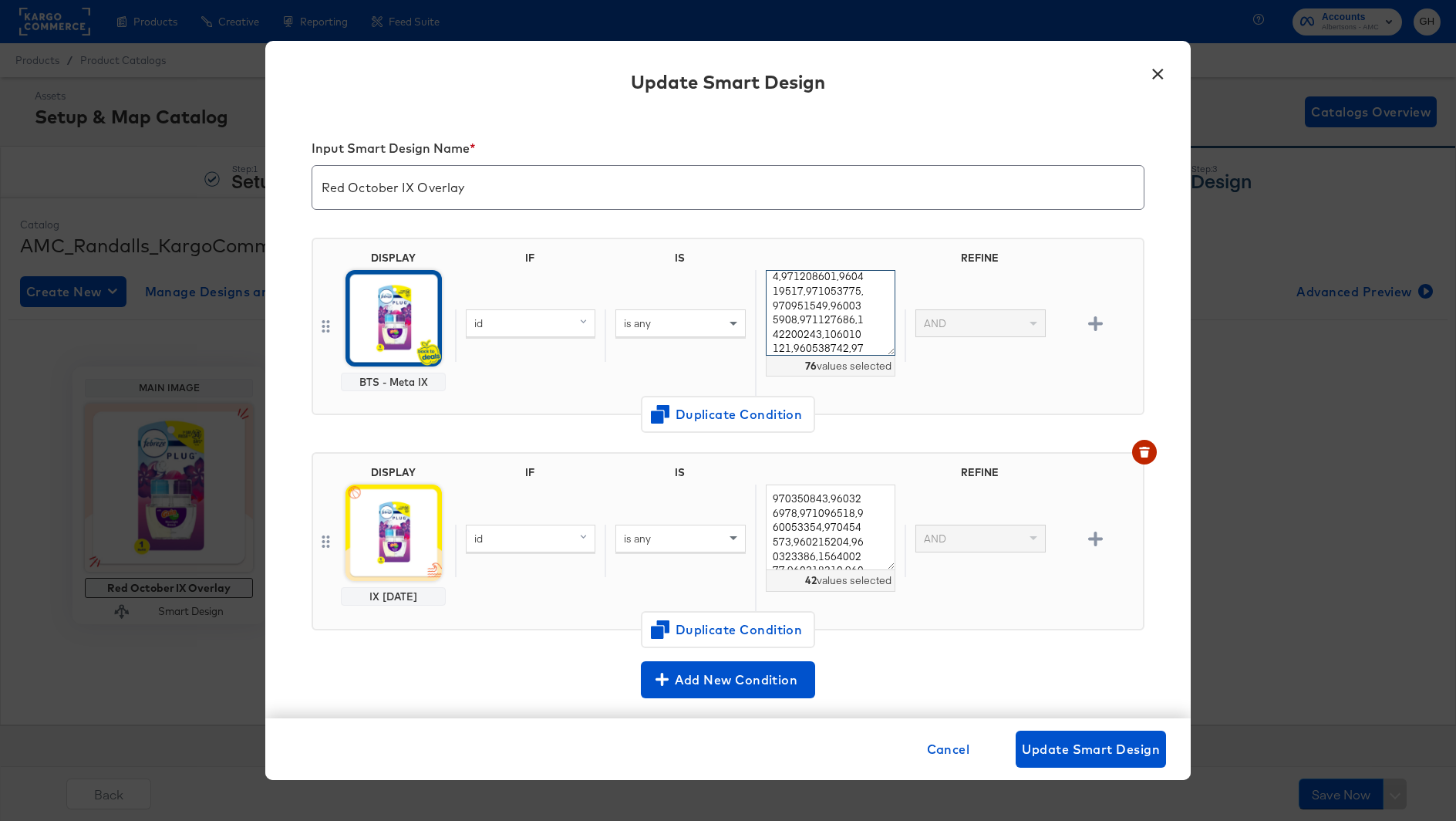 type on "960050655,960314055,128350026,188560113,970893107,3400014220,960451506,188630018,125300142,971195922,960523289,102020409,960110940,960115416,142010351,960541413,142200514,960326425,126250016,108100081,970484261,960069202,970383739,960049900,970485813,970107466,109350015,970665991,960049559,138010056,960054728,960069041,7041161473,960159644,960075069,960140720,960108772,105010064,960541034,970784194,142200086,970488246,960071578,960149145,970782396,4000064089,960130434,960454657,960087287,970751365,960284937,970011733,960128481,960246931,960440633,970040928,108200572,970023916,960100913,970596867,970106575,106040044,971208601,960419517,971053775,970951549,960035908,971127686,142200243,106010121,960538742,970023599,971237818,960056217,971156090,960471465" 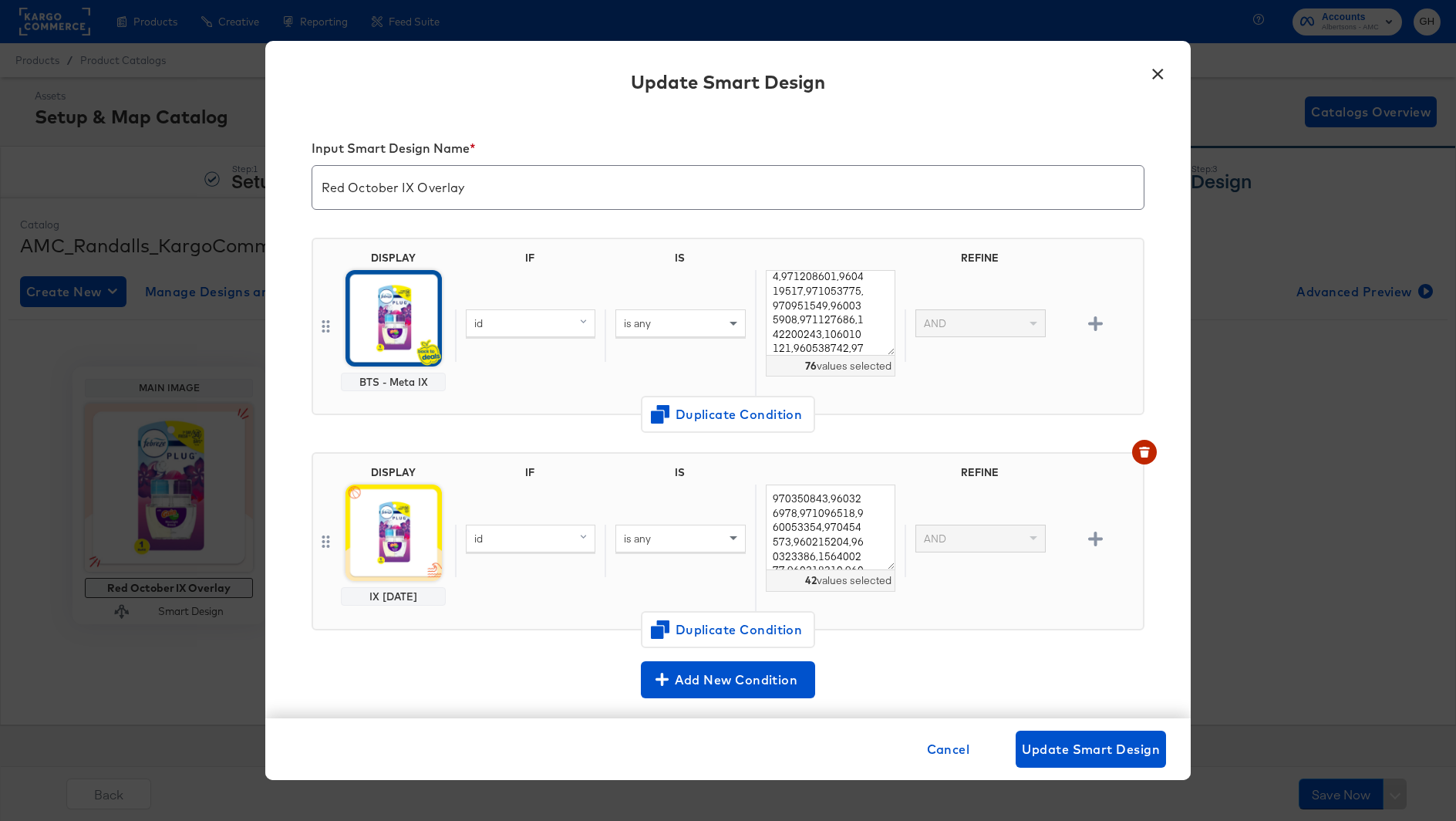 click on "DISPLAY BTS - Meta IX IF IS   REFINE   id is any 960050655,960314055,128350026,188560113,970893107,3400014220,960451506,188630018,125300142,971195922,960523289,102020409,960110940,960115416,142010351,960541413,142200514,960326425,126250016,108100081,970484261,960069202,970383739,960049900,970485813,970107466,109350015,970665991,960049559,138010056,960054728,960069041,7041161473,960159644,960075069,960140720,960108772,105010064,960541034,970784194,142200086,970488246,960071578,960149145,970782396,4000064089,960130434,960454657,960087287,970751365,960284937,970011733,960128481,960246931,960440633,970040928,108200572,970023916,960100913,970596867,970106575,106040044,971208601,960419517,971053775,970951549,960035908,971127686,142200243,106010121,960538742,970023599,971237818,960056217,971156090,960471465 76  values selected AND Duplicate Condition" at bounding box center (728, 333) 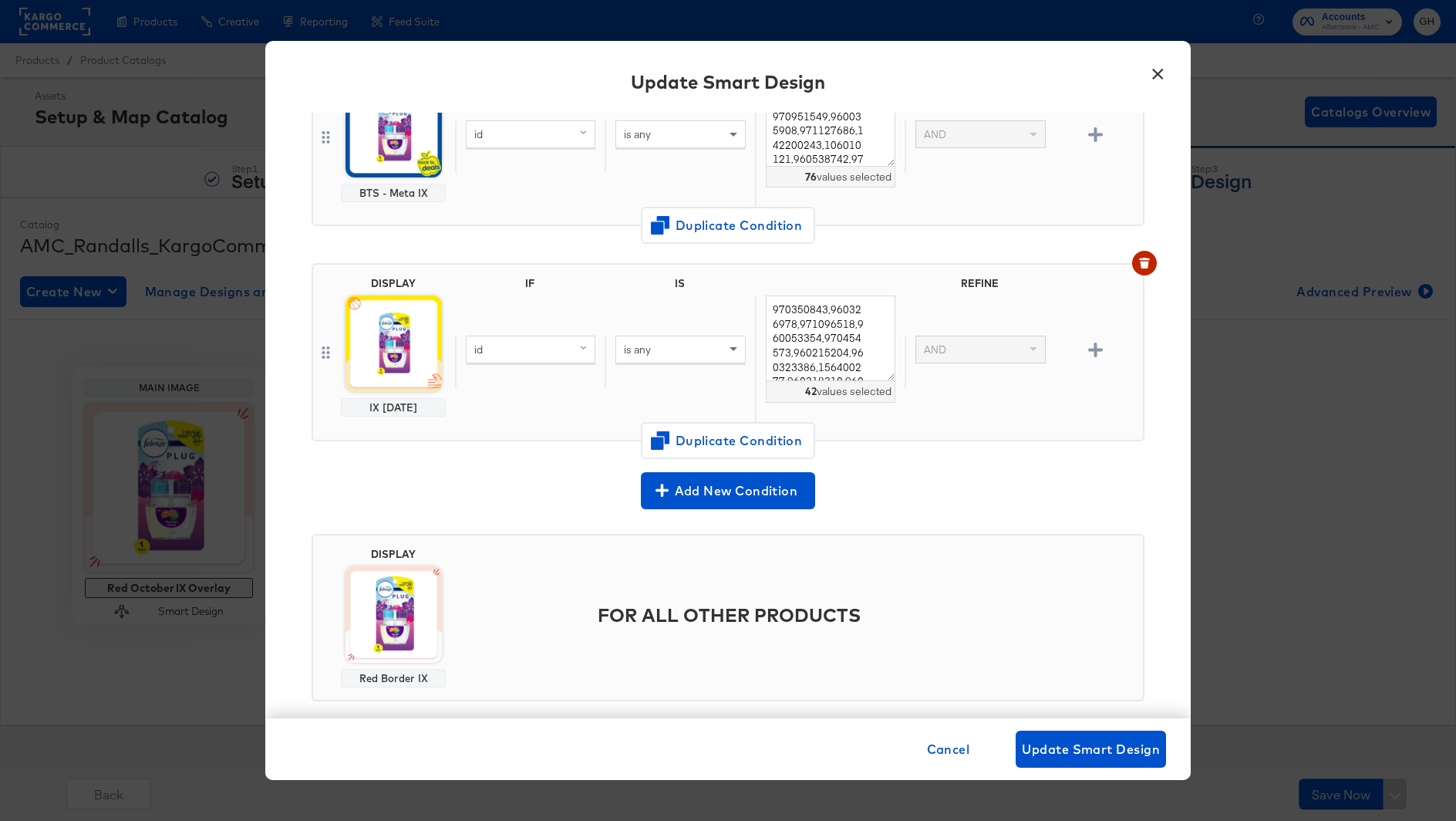 scroll, scrollTop: 0, scrollLeft: 0, axis: both 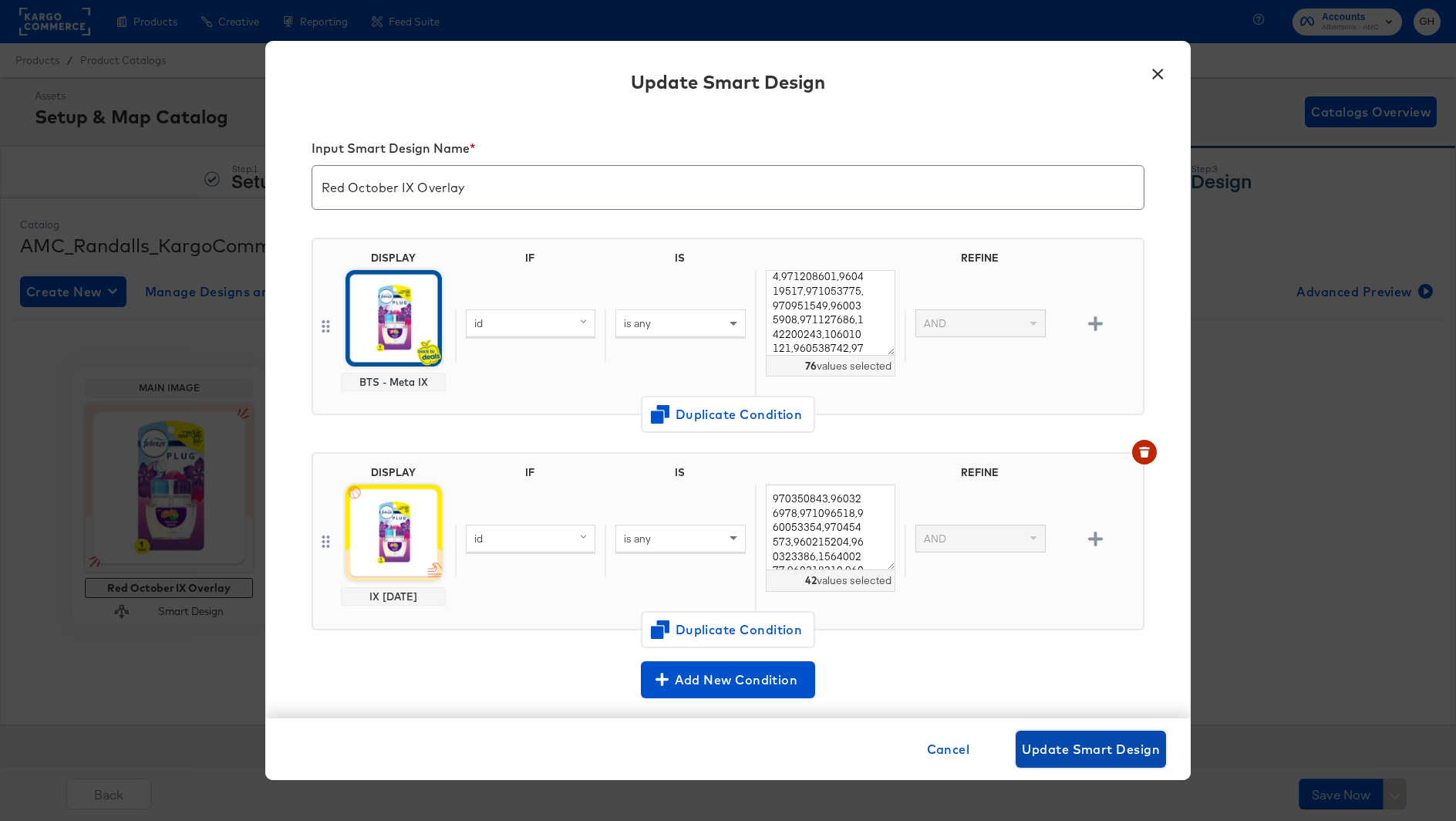 click on "Update Smart Design" at bounding box center (1090, 749) 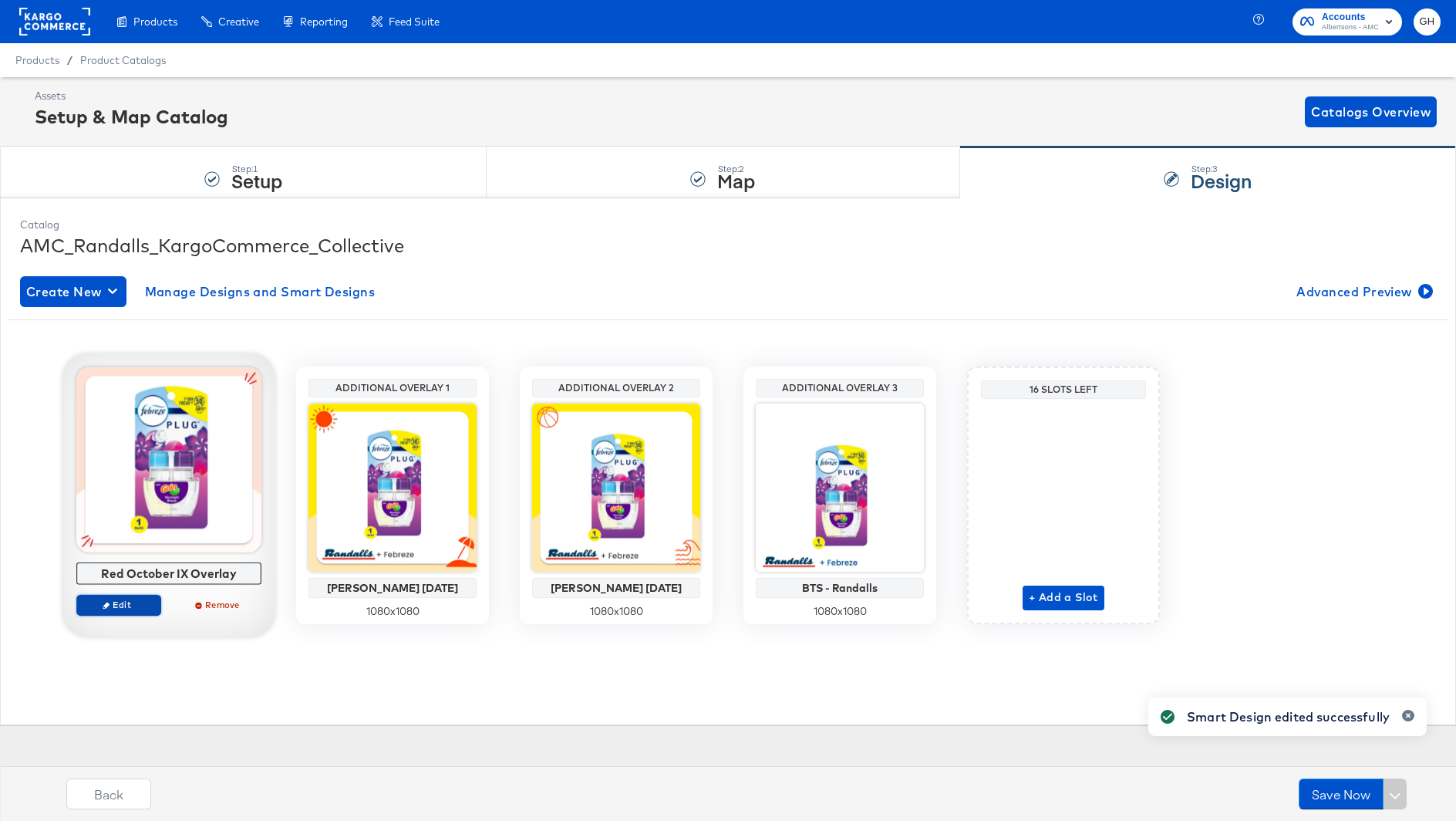 click on "Edit" at bounding box center [119, 605] 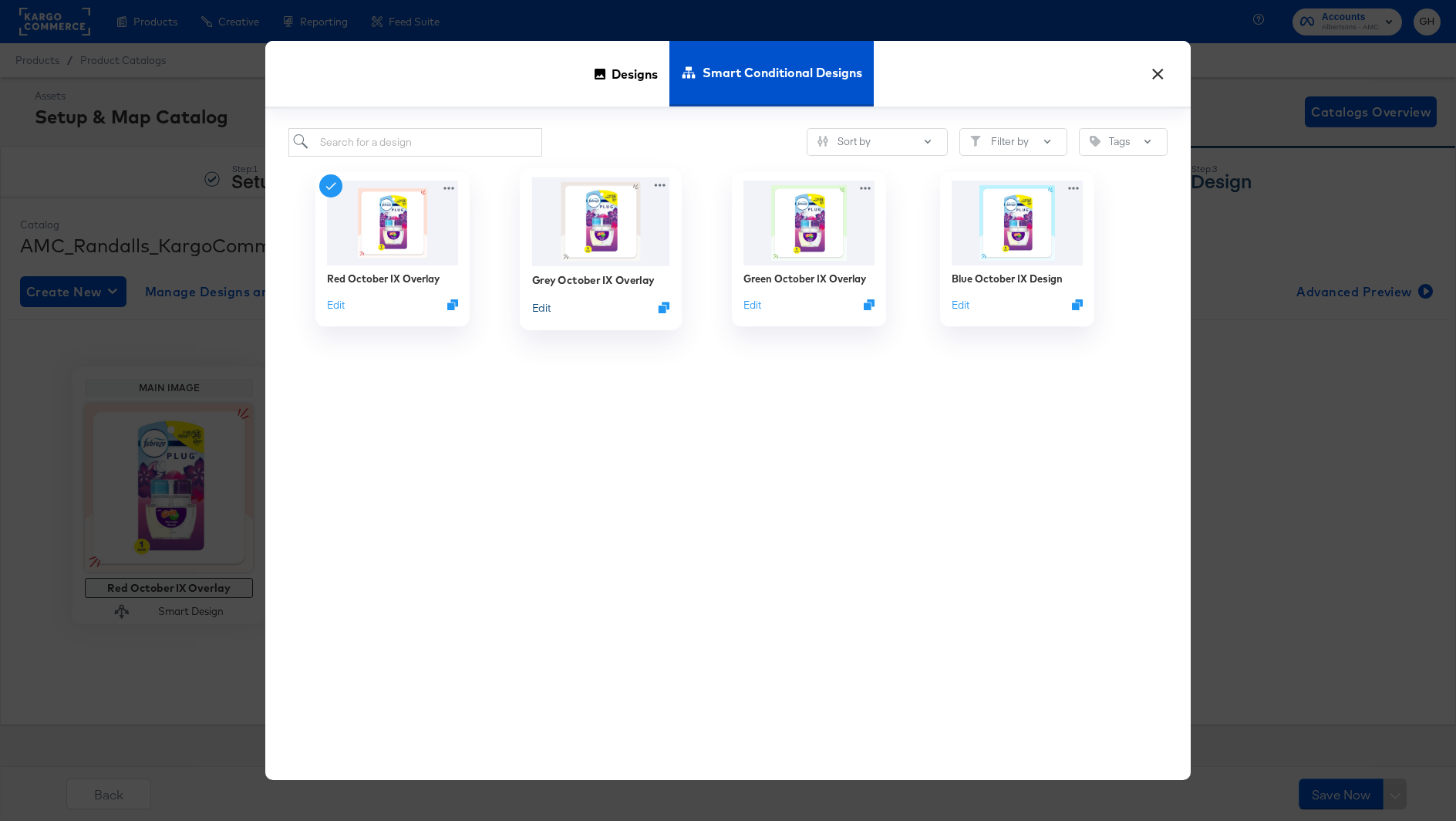 click on "Edit" at bounding box center [541, 307] 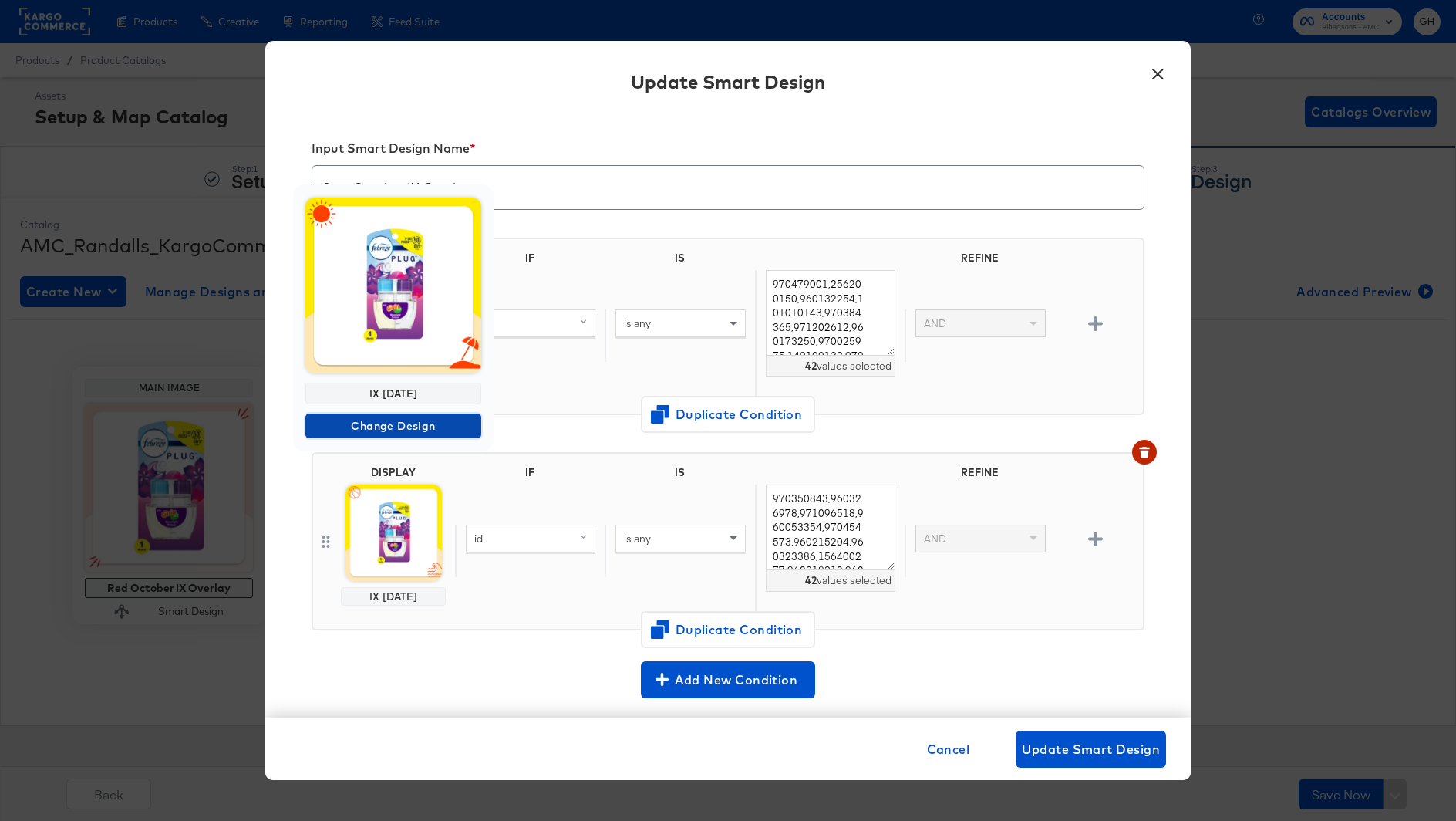 click on "Change Design" at bounding box center (393, 426) 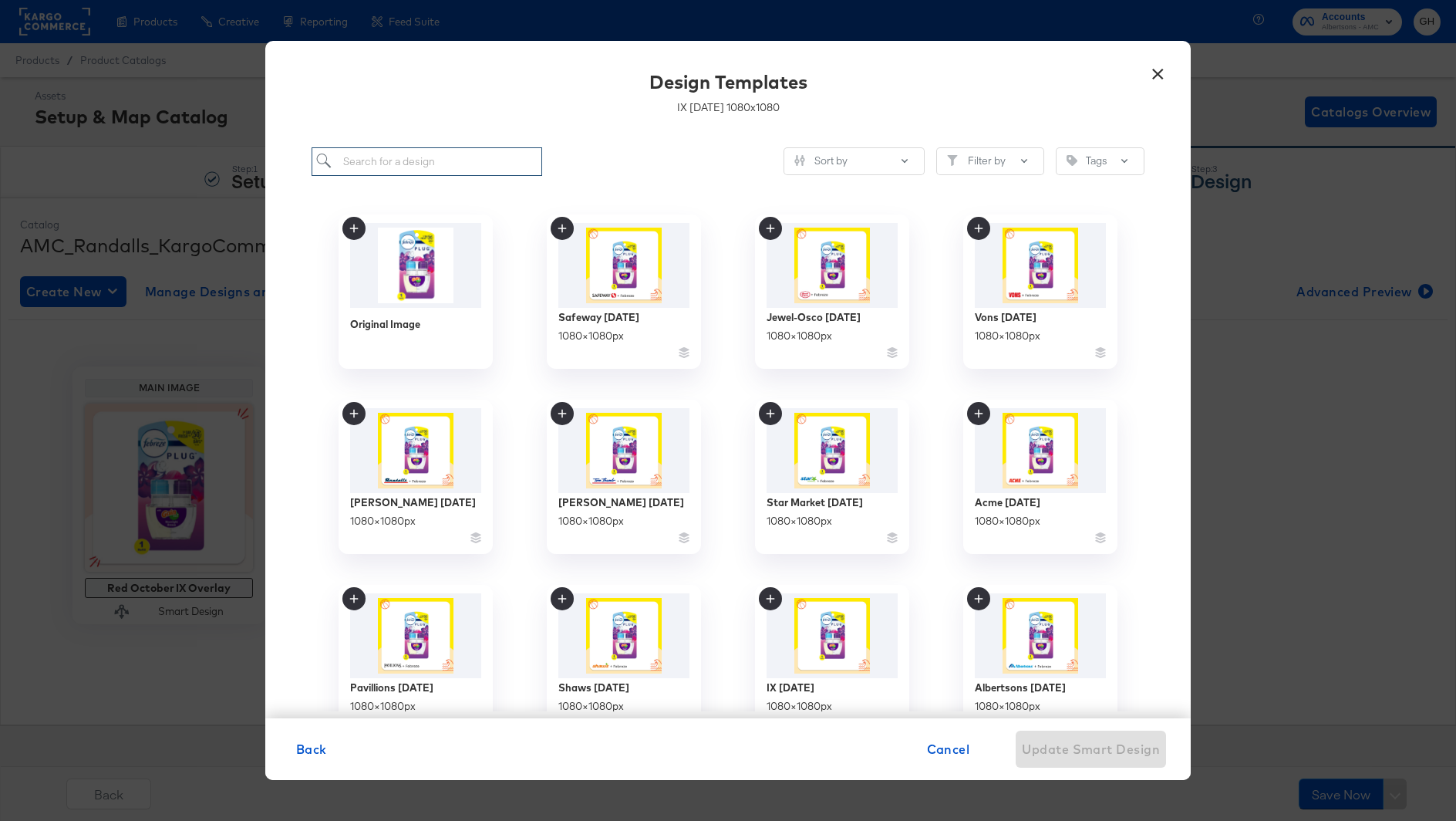 click at bounding box center (426, 161) 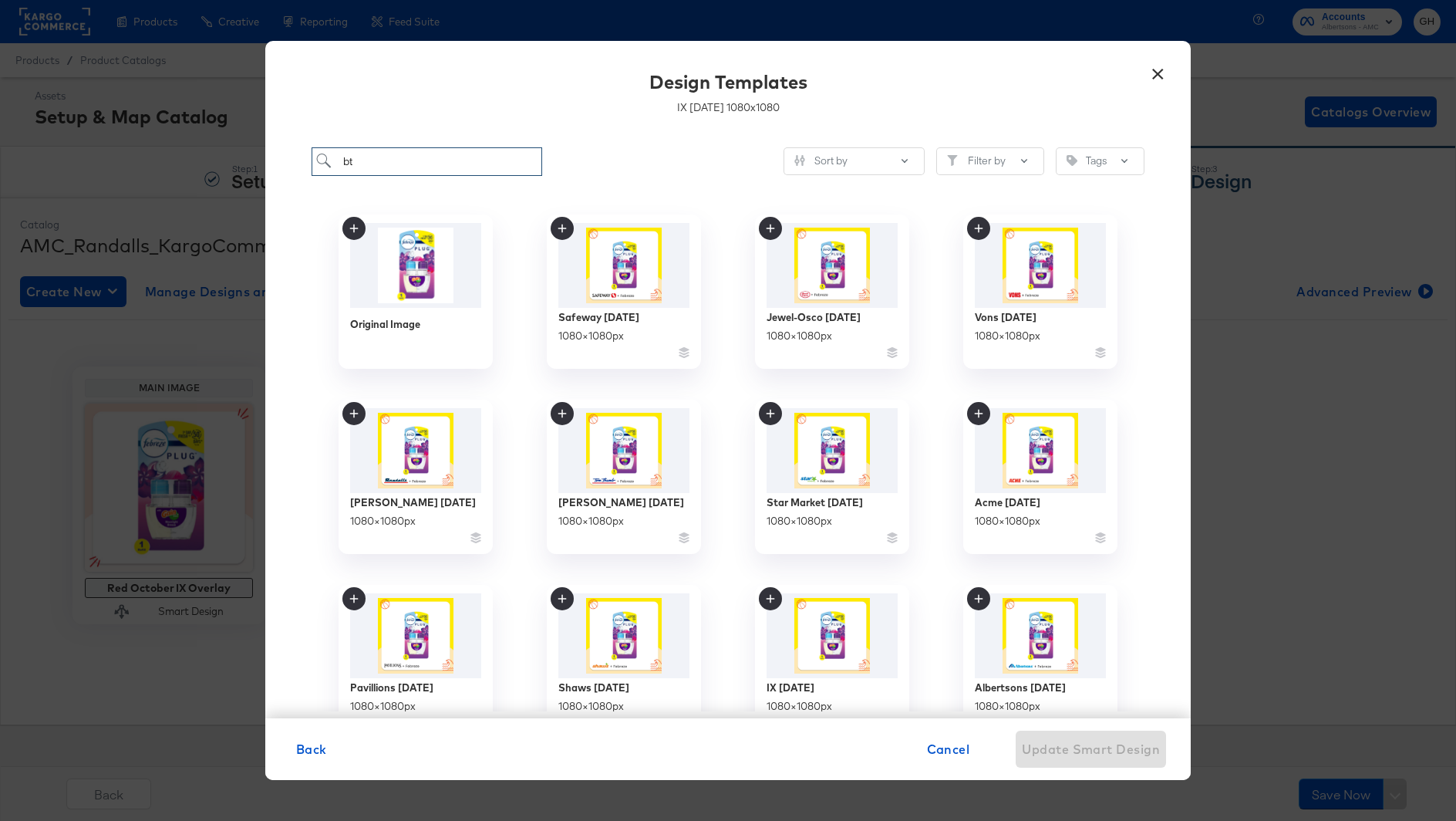 type on "bts" 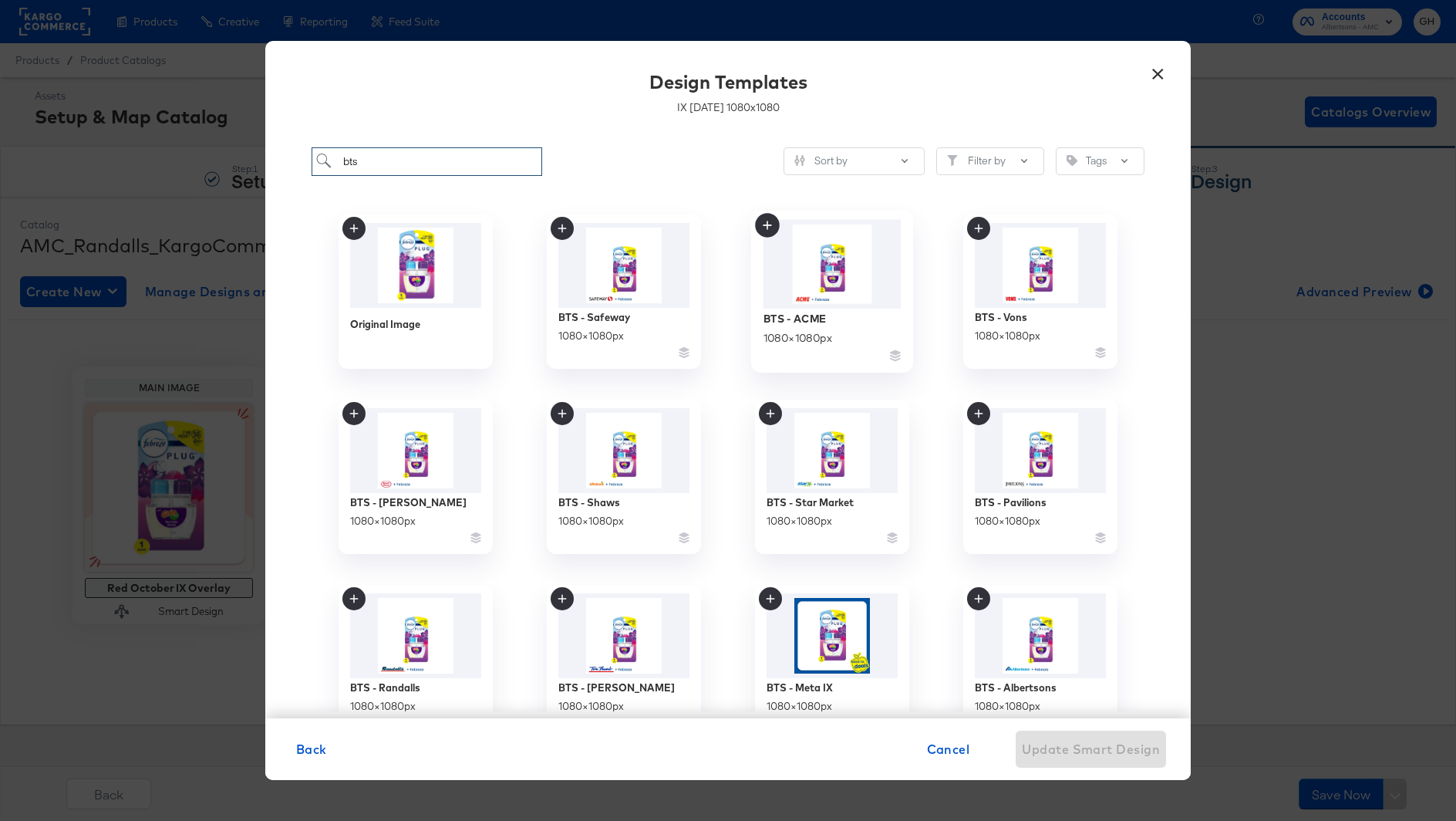 scroll, scrollTop: 43, scrollLeft: 0, axis: vertical 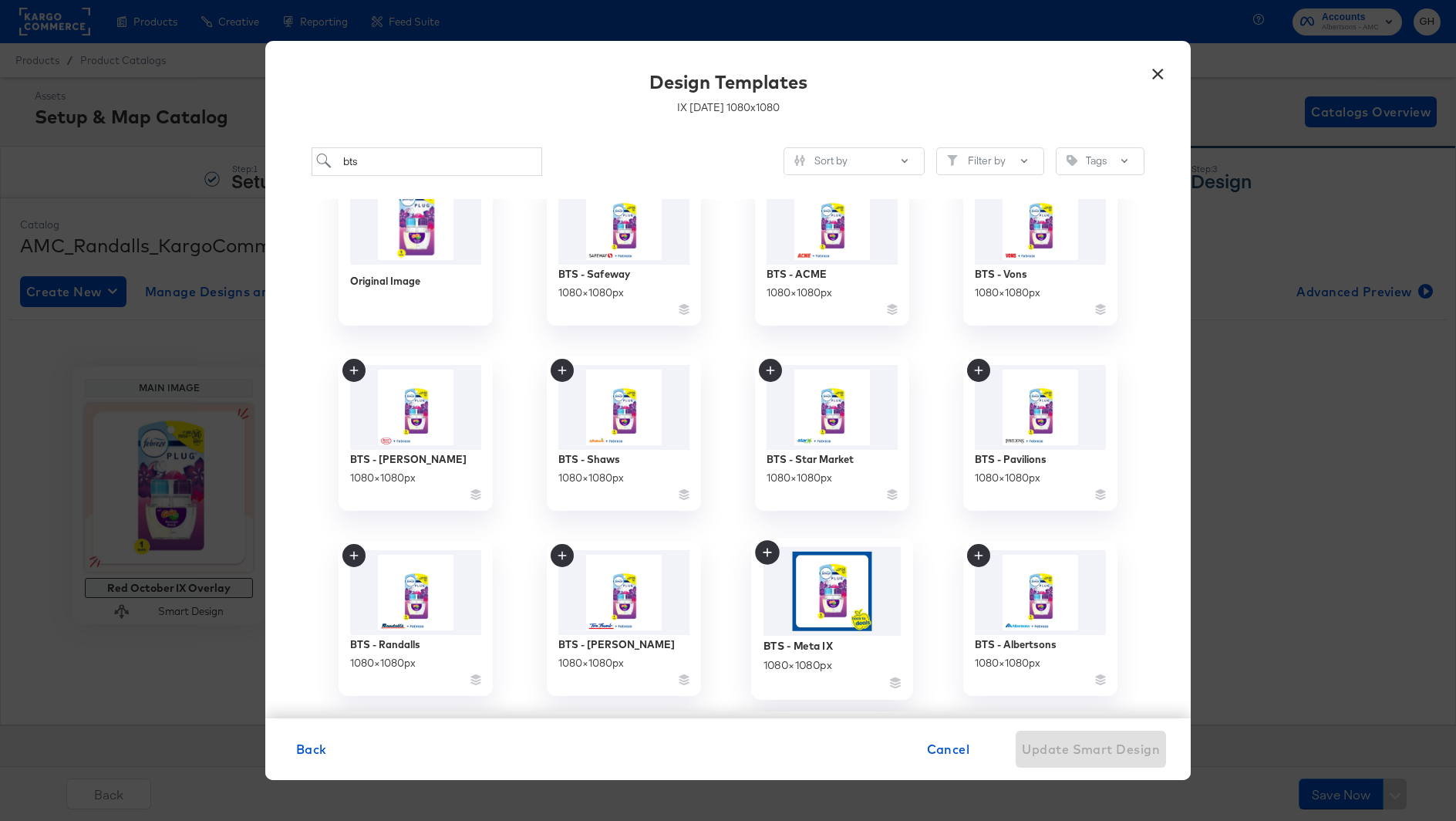 click at bounding box center (832, 591) 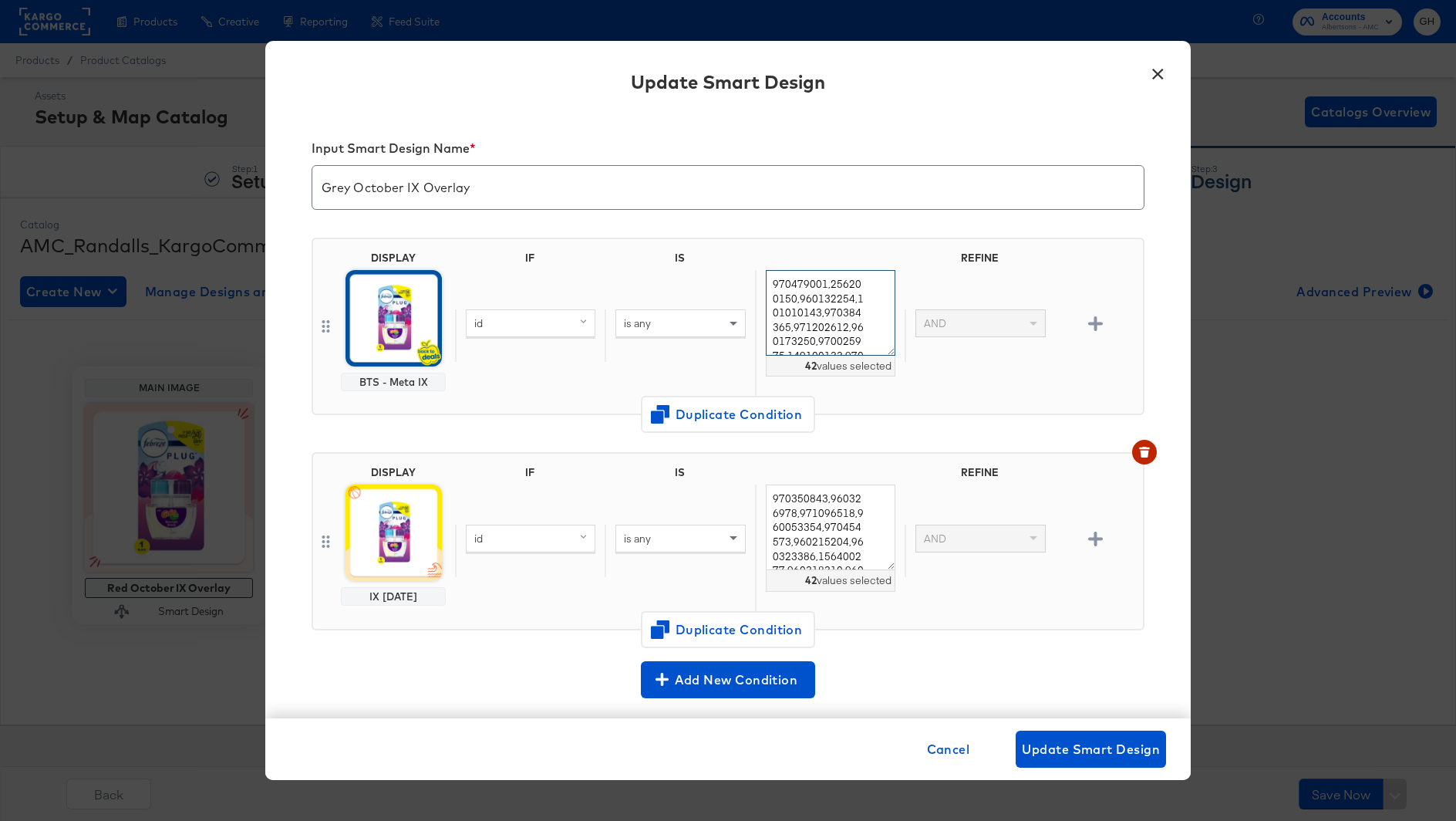 click on "970479001,256200150,960132254,101010143,970384365,971202612,960173250,970025975,149100133,970096255,970386576,970468181,971203150,156150083,970839032,960021690,970454449,970104612,970688298,156400277,960113802,101010077,970597122,970500206,960322094,156150048,960057545,960535724,970386733,970097235,960024191,960309024,960523402,960018045,970382494,970919491,960138042,960326978,960523589,960288880,970387994,971202617" at bounding box center (831, 313) 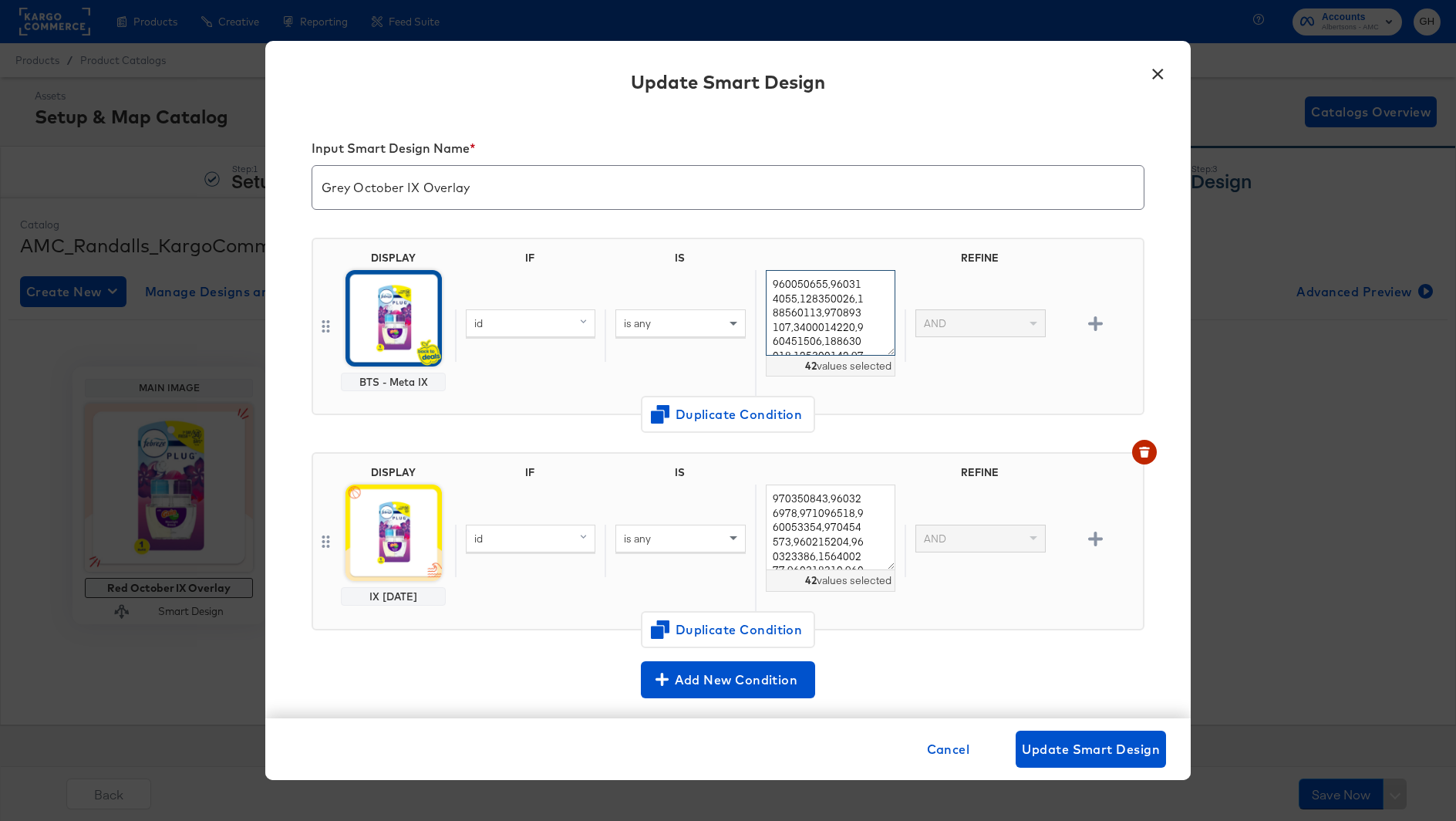 scroll, scrollTop: 580, scrollLeft: 0, axis: vertical 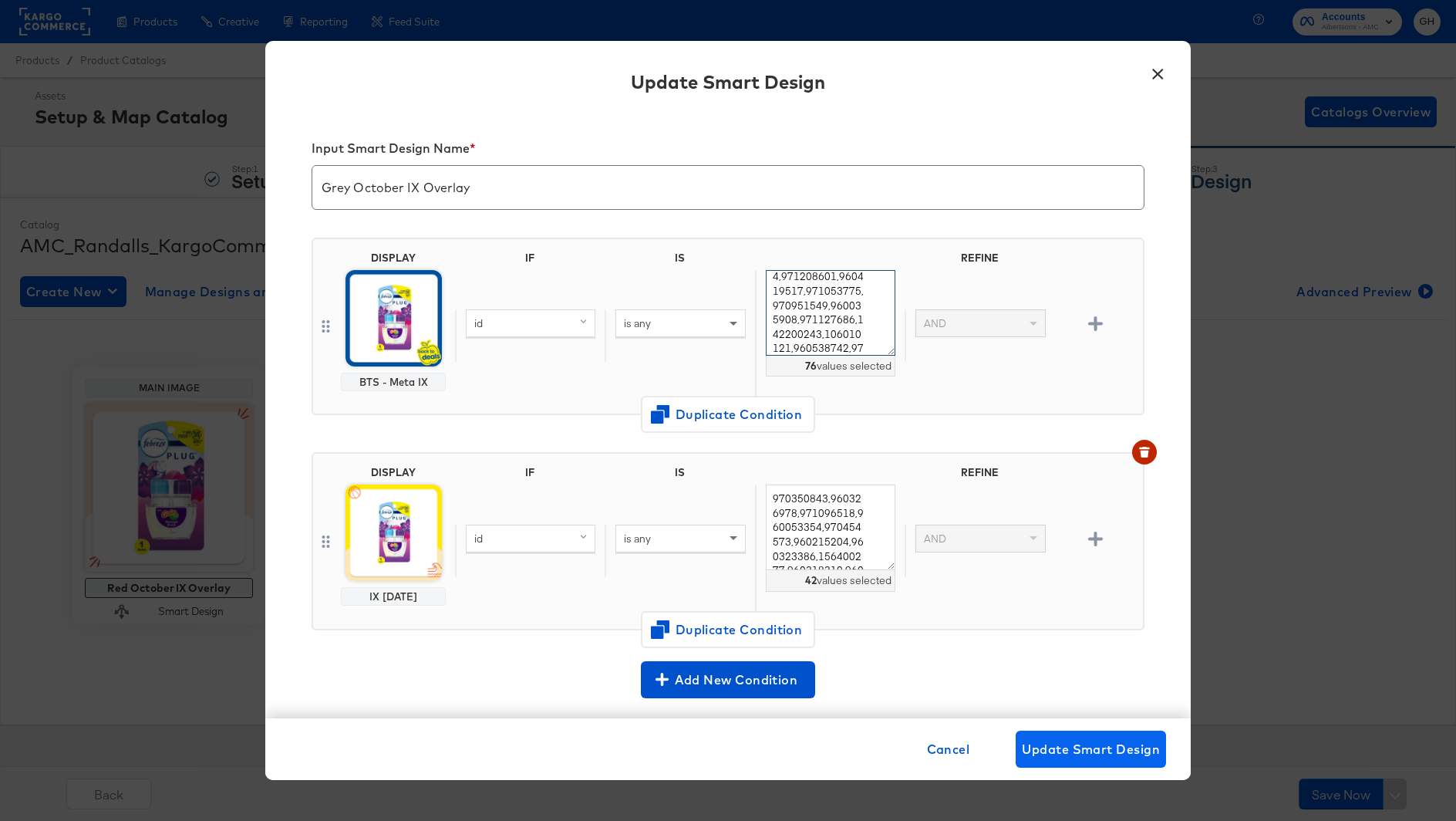 type on "960050655,960314055,128350026,188560113,970893107,3400014220,960451506,188630018,125300142,971195922,960523289,102020409,960110940,960115416,142010351,960541413,142200514,960326425,126250016,108100081,970484261,960069202,970383739,960049900,970485813,970107466,109350015,970665991,960049559,138010056,960054728,960069041,7041161473,960159644,960075069,960140720,960108772,105010064,960541034,970784194,142200086,970488246,960071578,960149145,970782396,4000064089,960130434,960454657,960087287,970751365,960284937,970011733,960128481,960246931,960440633,970040928,108200572,970023916,960100913,970596867,970106575,106040044,971208601,960419517,971053775,970951549,960035908,971127686,142200243,106010121,960538742,970023599,971237818,960056217,971156090,960471465" 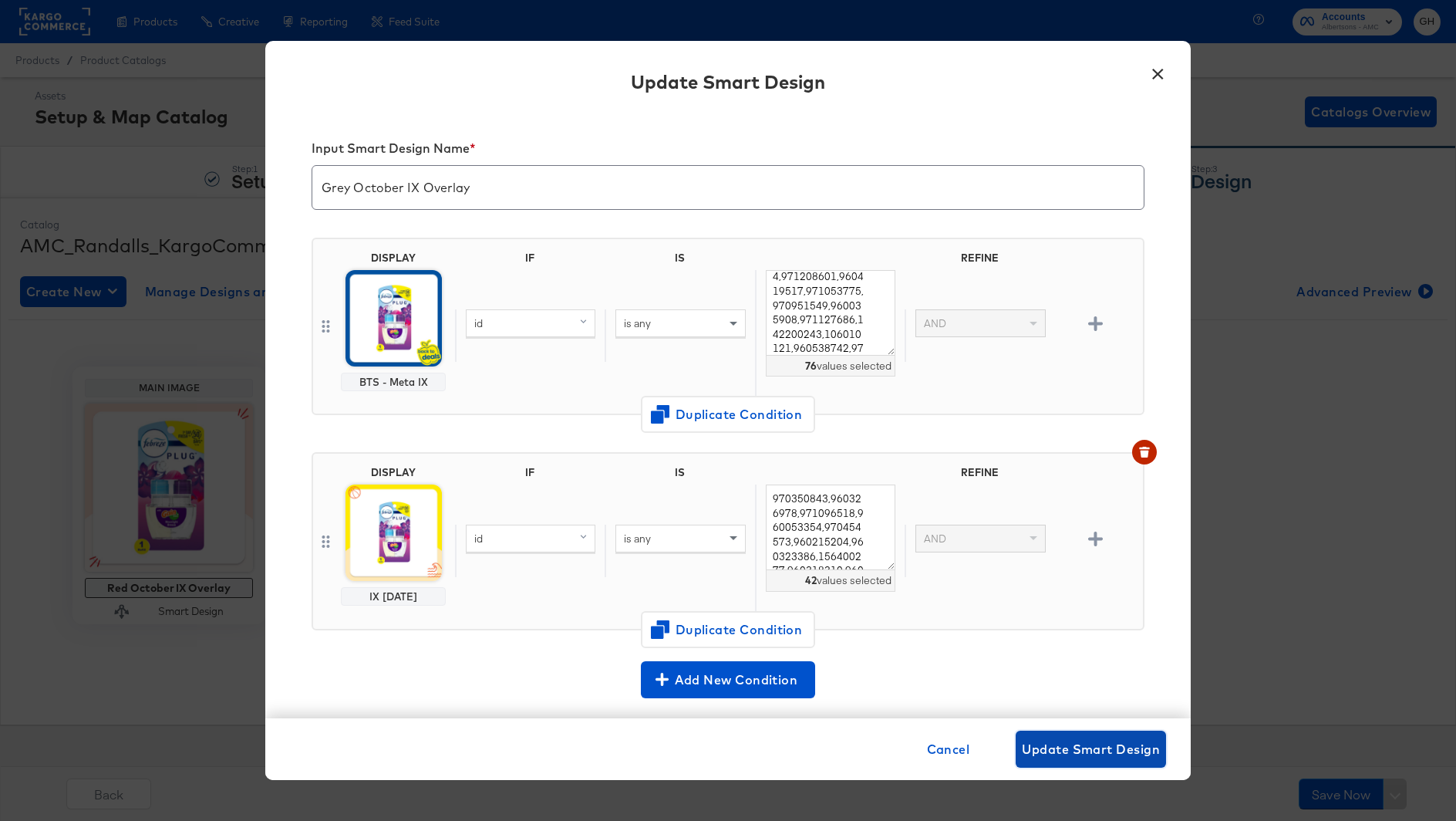 click on "Update Smart Design" at bounding box center [1090, 749] 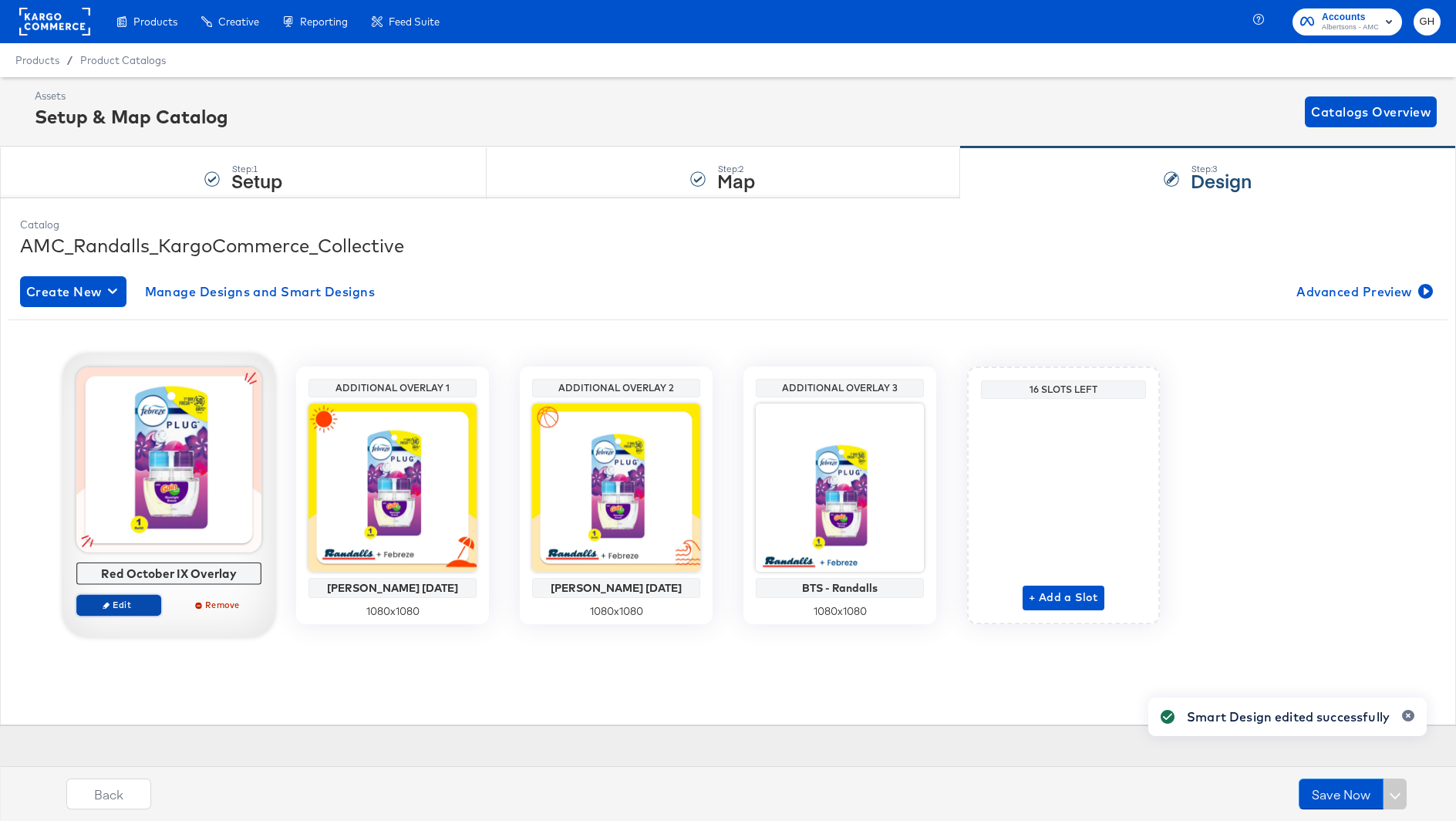 click 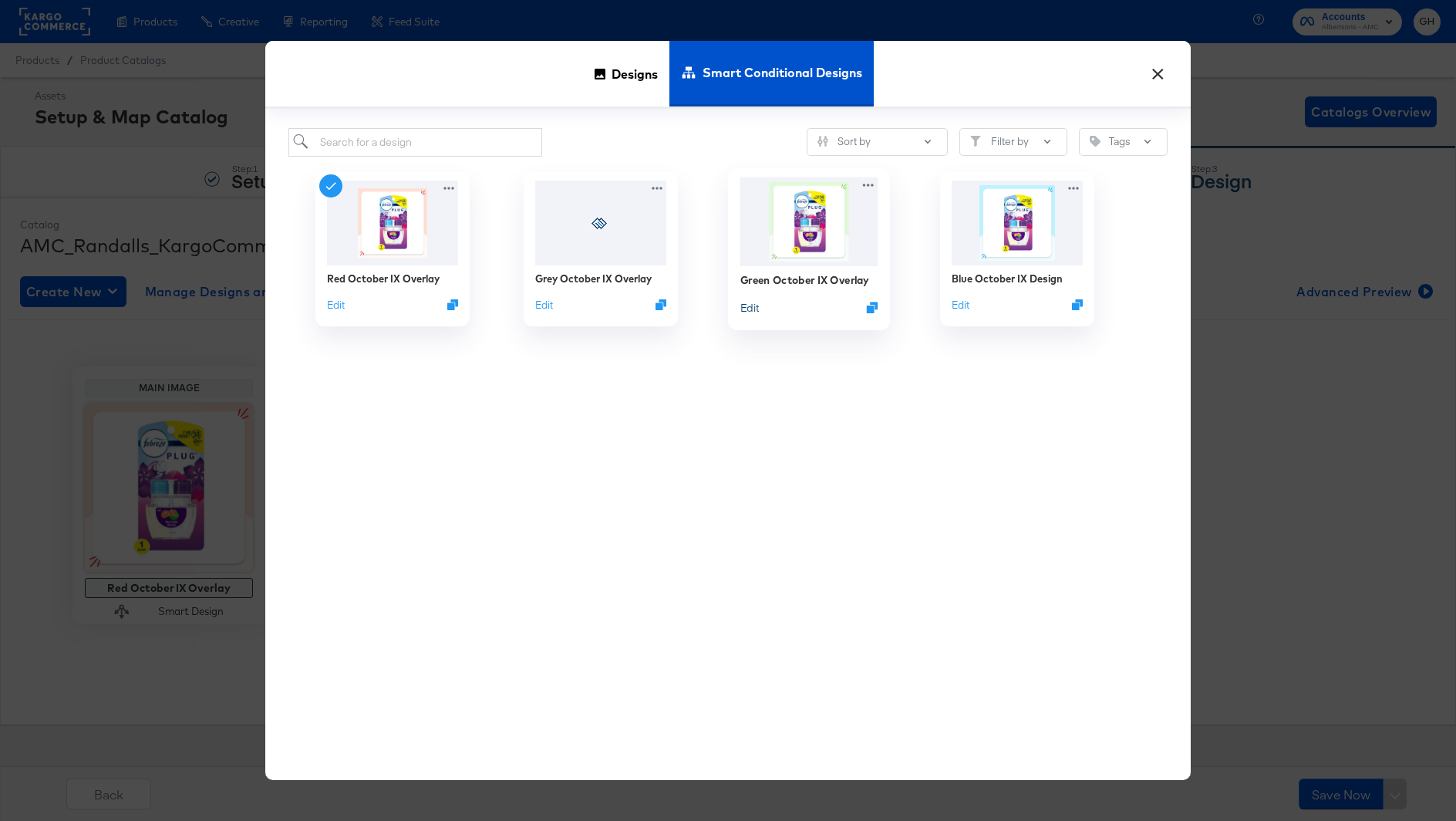 click on "Edit" at bounding box center [750, 307] 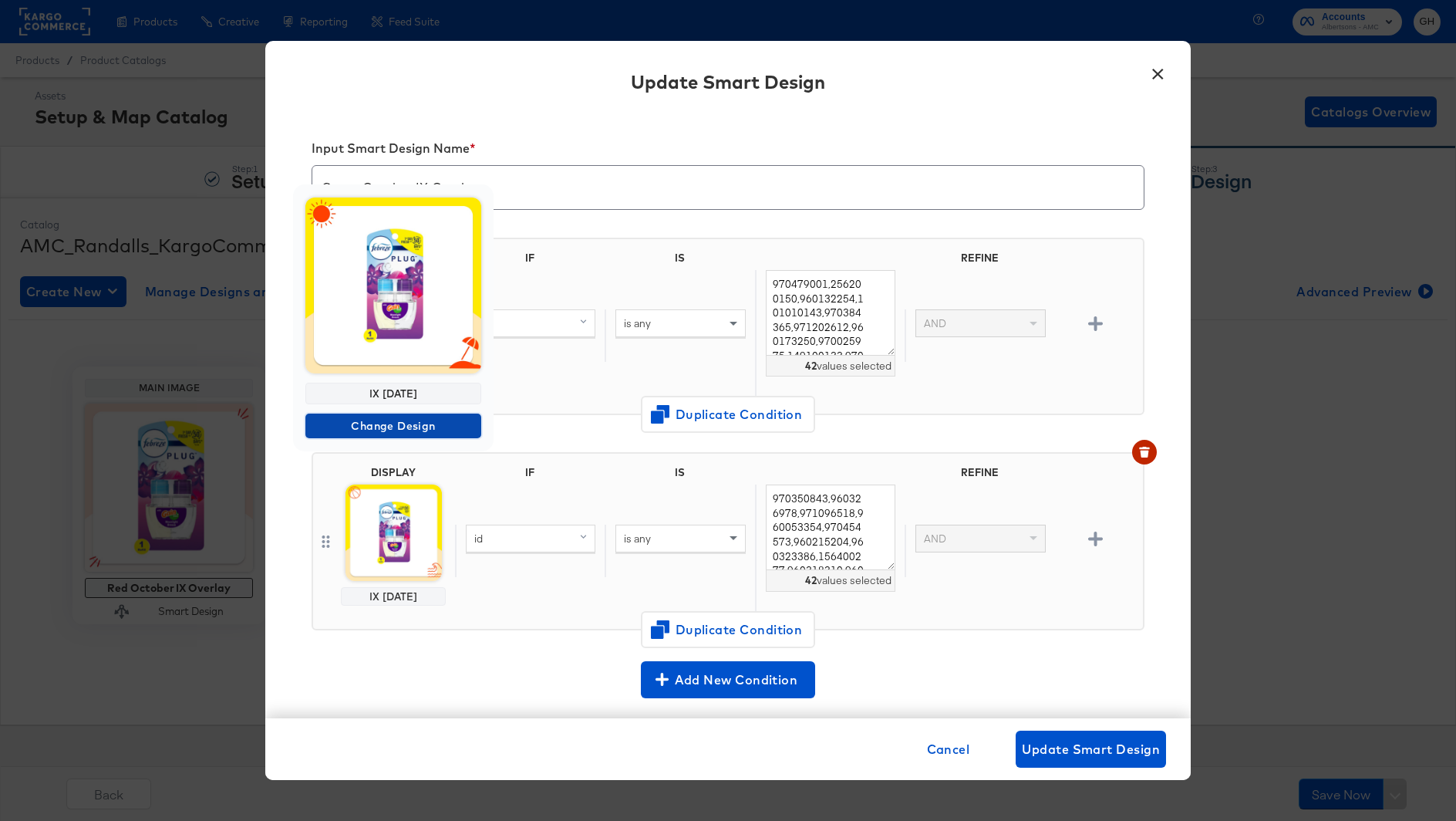 click on "Change Design" at bounding box center [393, 426] 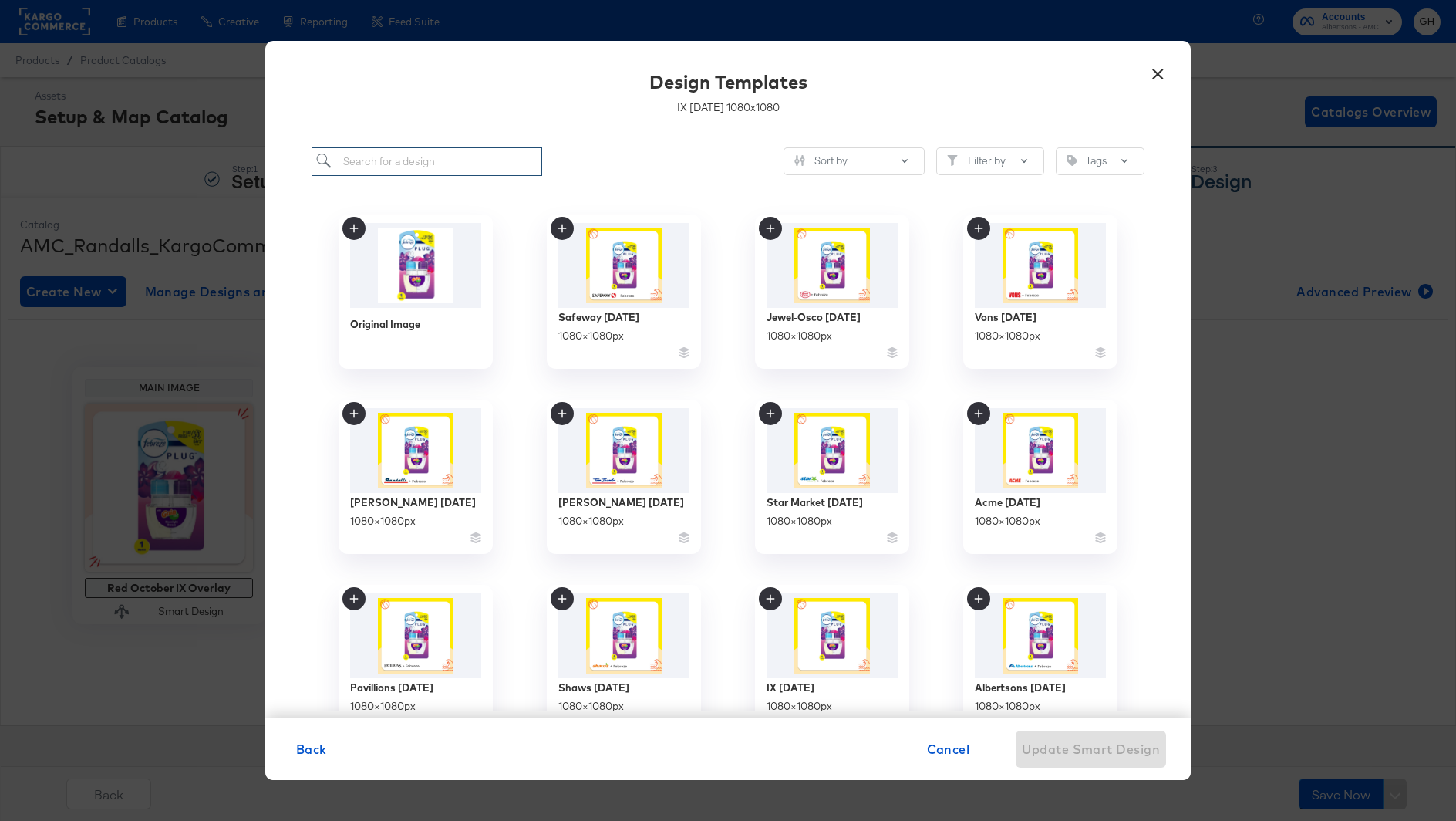 click at bounding box center (426, 161) 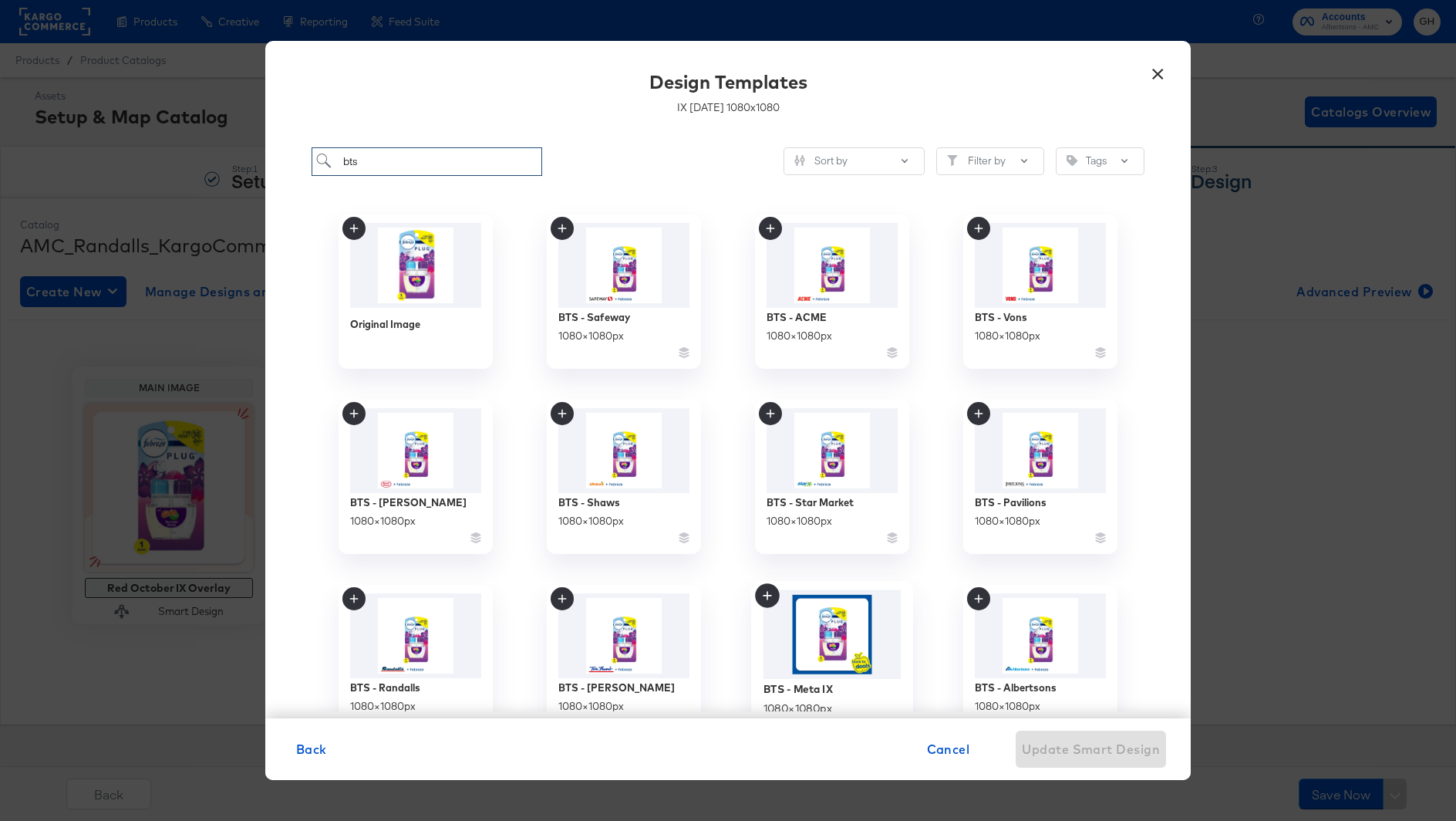 type on "bts" 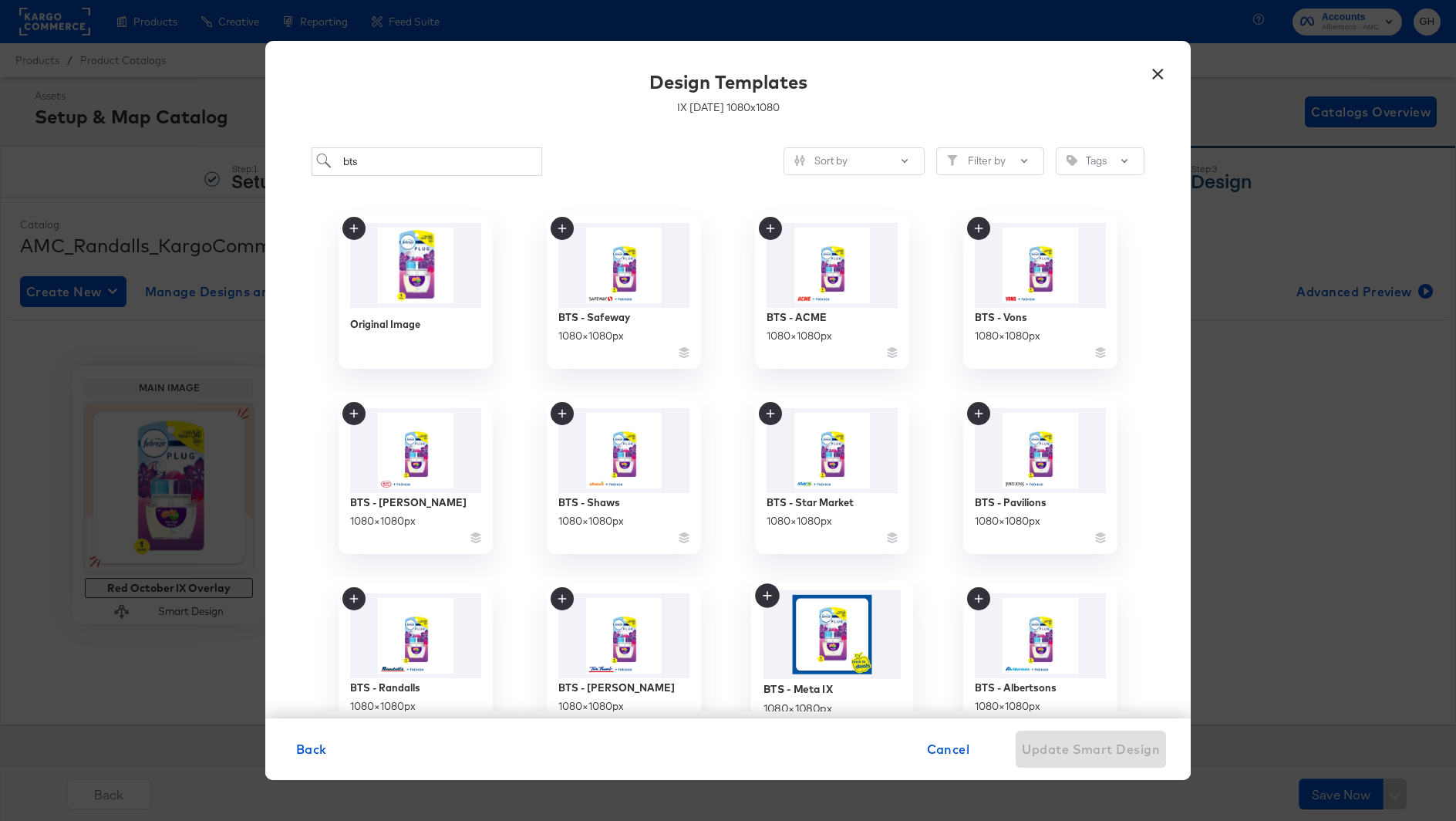 click at bounding box center (832, 634) 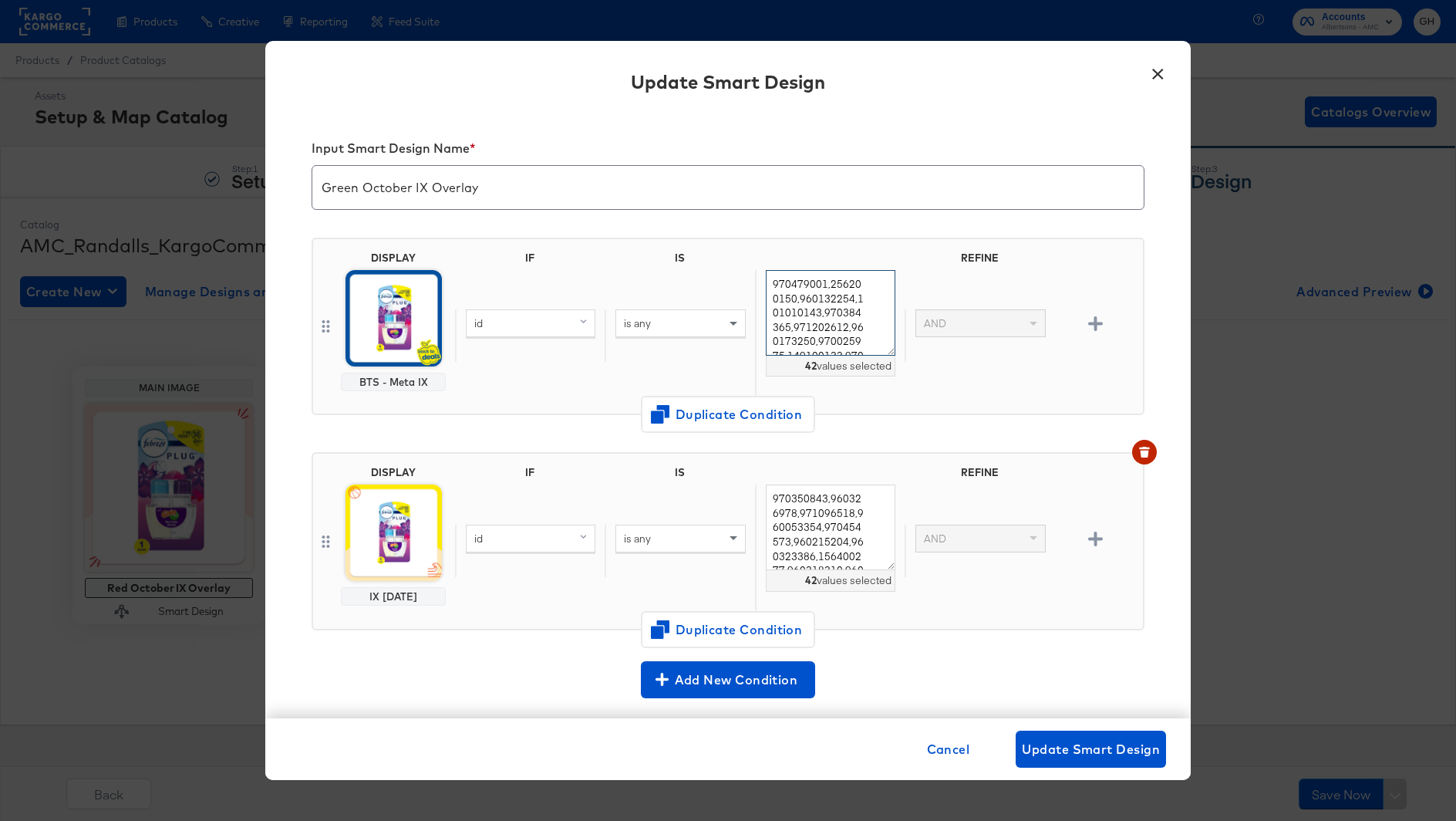 click on "970479001,256200150,960132254,101010143,970384365,971202612,960173250,970025975,149100133,970096255,970386576,970468181,971203150,156150083,970839032,960021690,970454449,970104612,970688298,156400277,960113802,101010077,970597122,970500206,960322094,156150048,960057545,960535724,970386733,970097235,960024191,960309024,960523402,960018045,970382494,970919491,960138042,960326978,960523589,960288880,970387994,971202617" at bounding box center [831, 313] 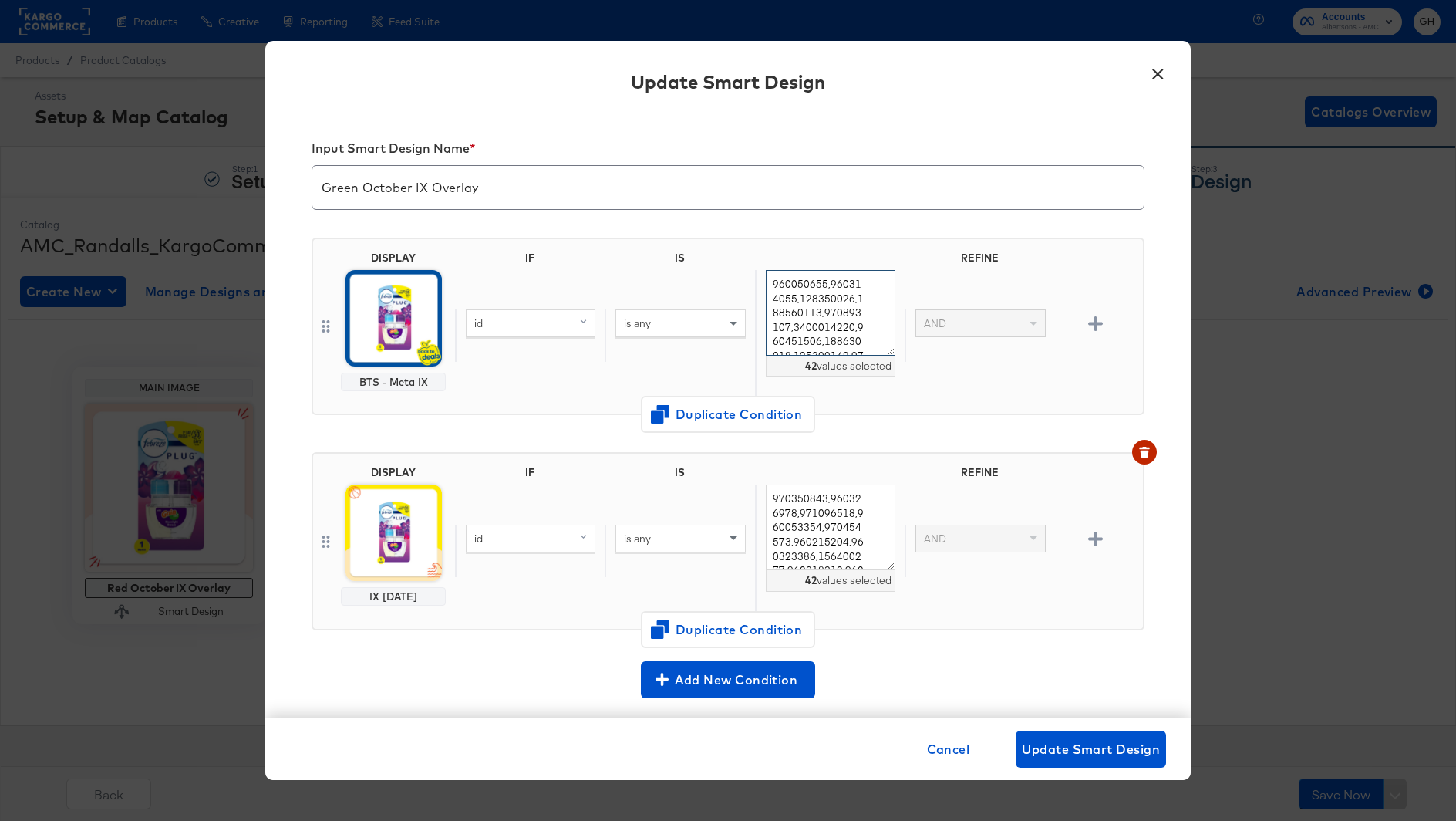 scroll, scrollTop: 580, scrollLeft: 0, axis: vertical 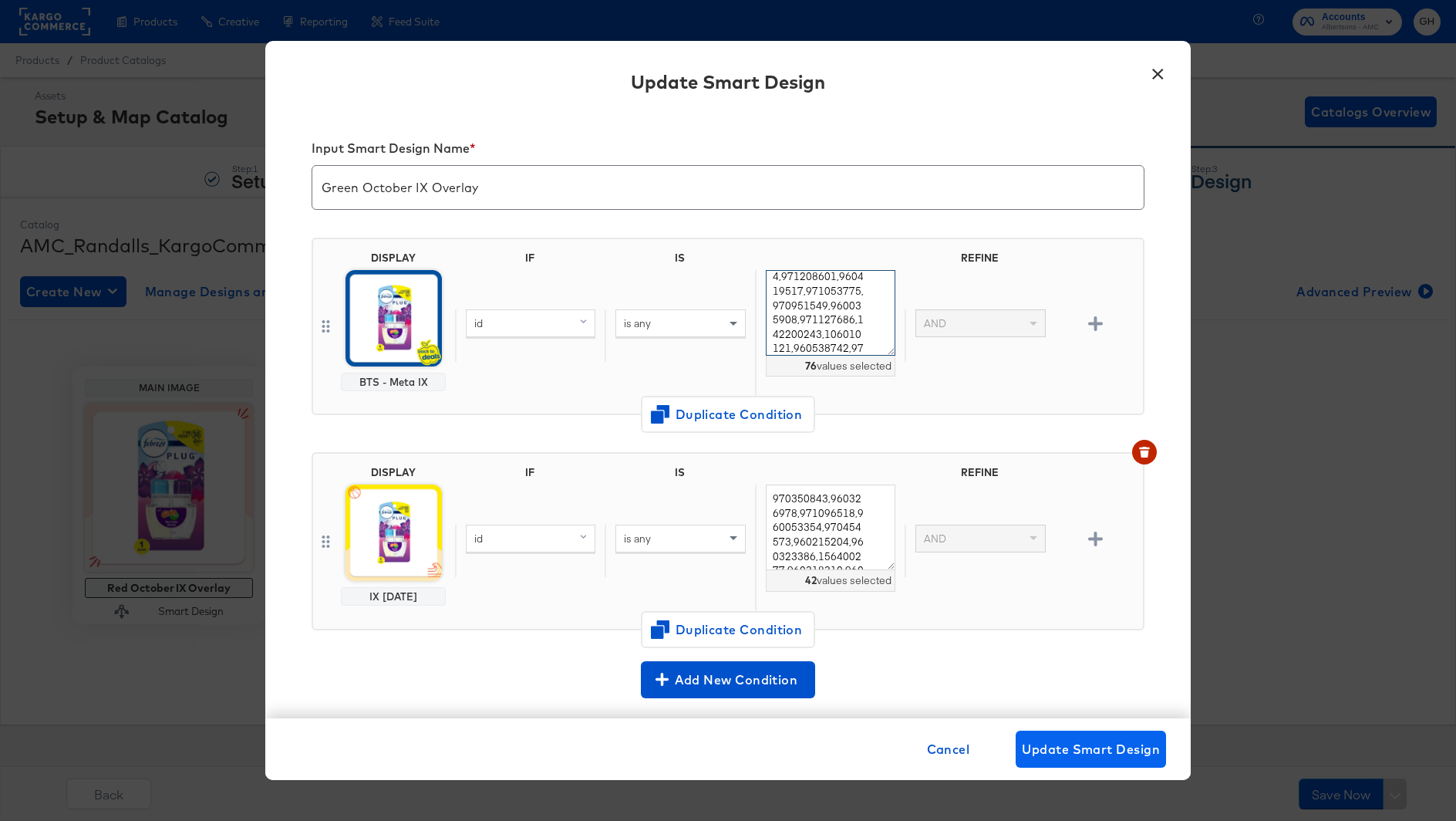 type on "960050655,960314055,128350026,188560113,970893107,3400014220,960451506,188630018,125300142,971195922,960523289,102020409,960110940,960115416,142010351,960541413,142200514,960326425,126250016,108100081,970484261,960069202,970383739,960049900,970485813,970107466,109350015,970665991,960049559,138010056,960054728,960069041,7041161473,960159644,960075069,960140720,960108772,105010064,960541034,970784194,142200086,970488246,960071578,960149145,970782396,4000064089,960130434,960454657,960087287,970751365,960284937,970011733,960128481,960246931,960440633,970040928,108200572,970023916,960100913,970596867,970106575,106040044,971208601,960419517,971053775,970951549,960035908,971127686,142200243,106010121,960538742,970023599,971237818,960056217,971156090,960471465" 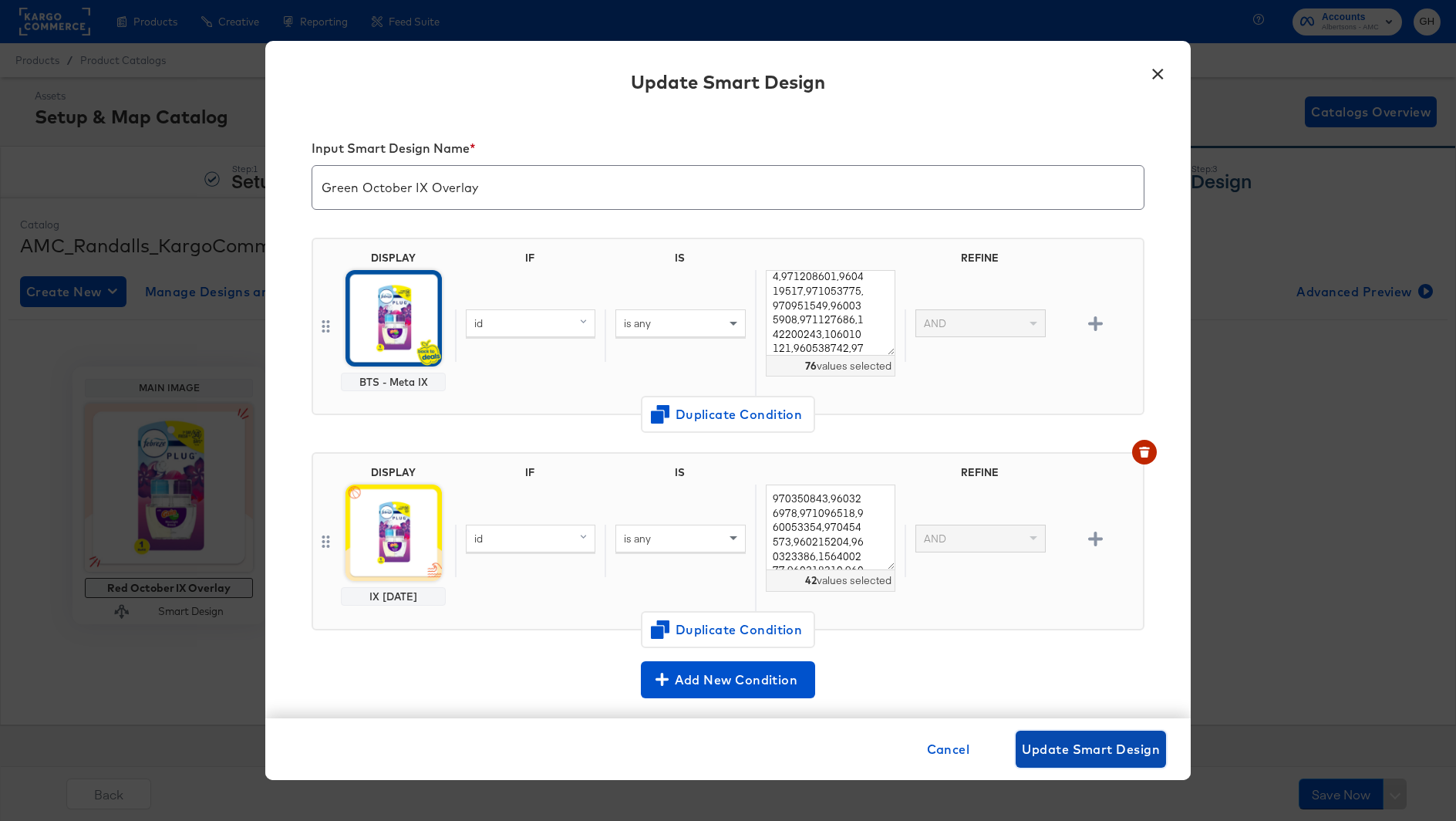 click on "Update Smart Design" at bounding box center (1090, 749) 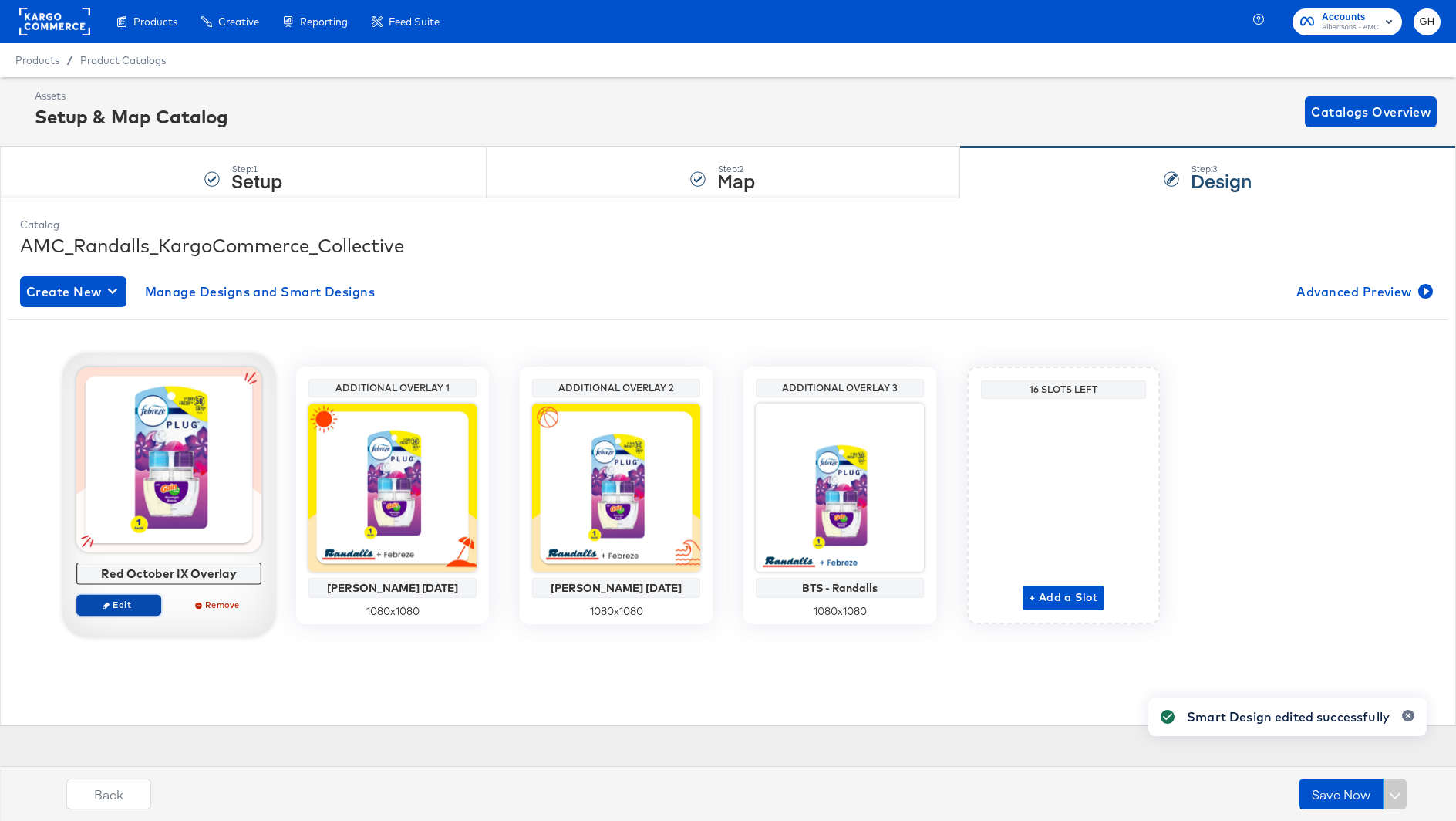 click 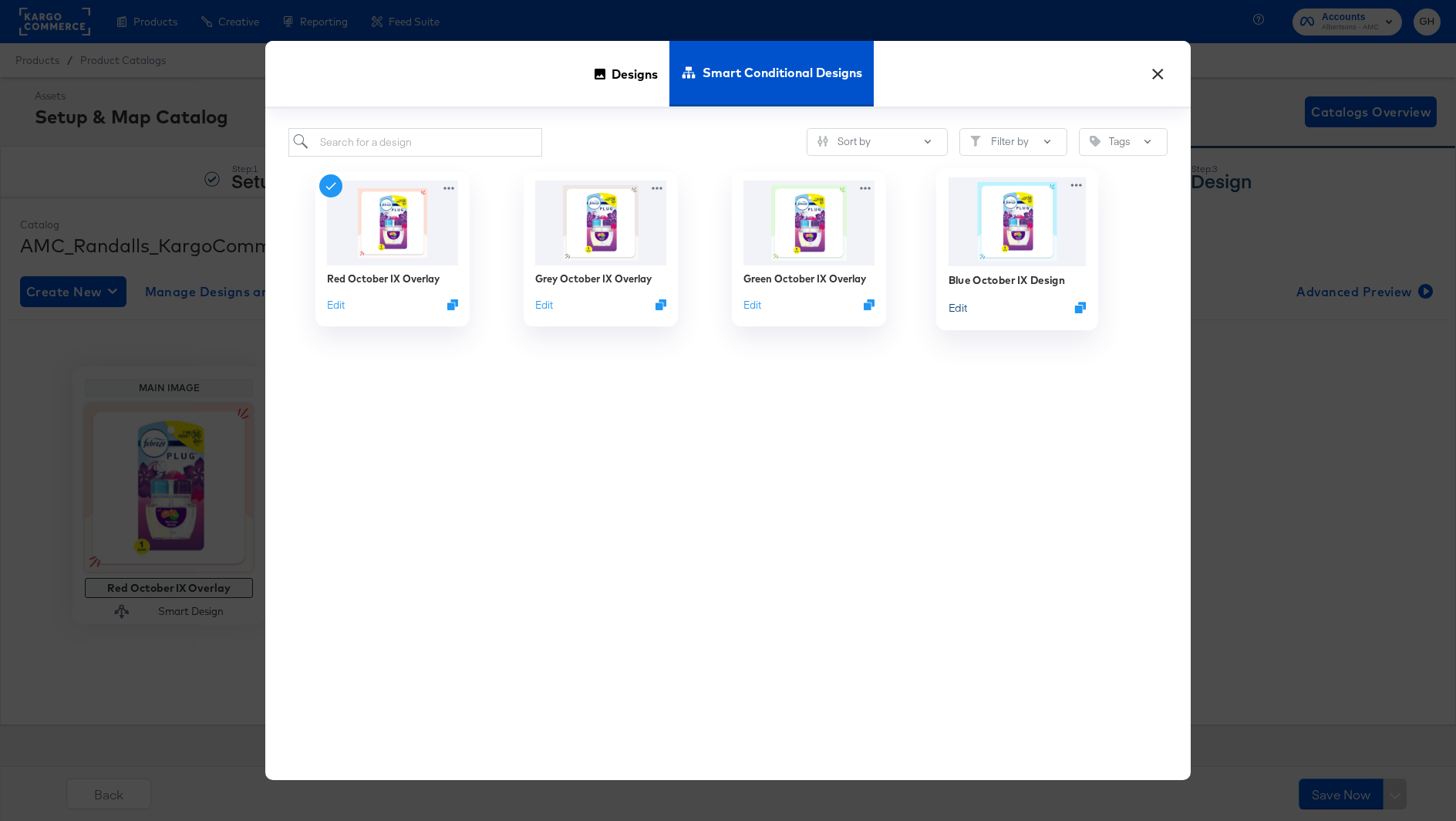 click on "Edit" at bounding box center (958, 307) 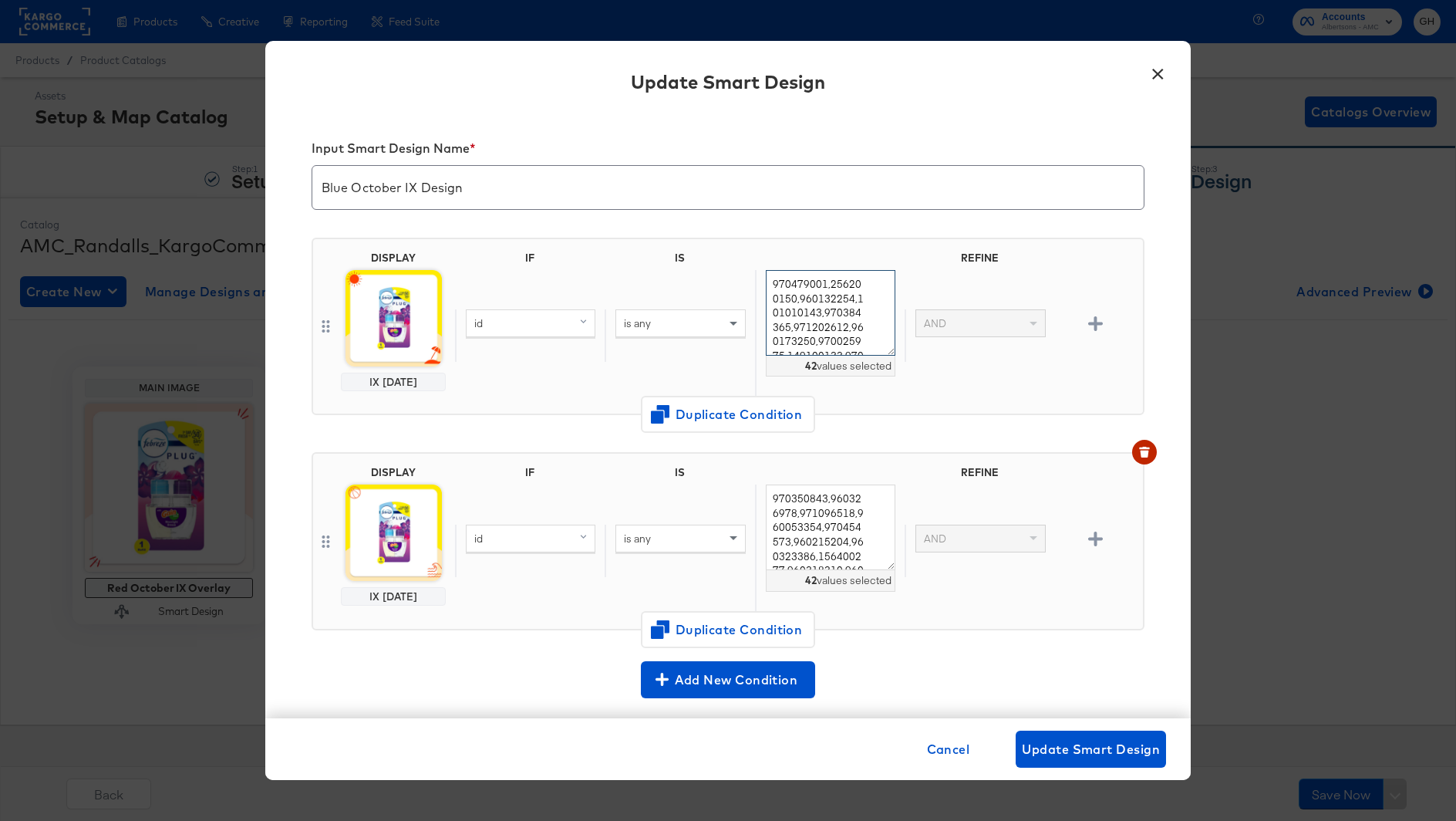 click on "970479001,256200150,960132254,101010143,970384365,971202612,960173250,970025975,149100133,970096255,970386576,970468181,971203150,156150083,970839032,960021690,970454449,970104612,970688298,156400277,960113802,101010077,970597122,970500206,960322094,156150048,960057545,960535724,970386733,970097235,960024191,960309024,960523402,960018045,970382494,970919491,960138042,960326978,960523589,960288880,970387994,971202617" at bounding box center (831, 313) 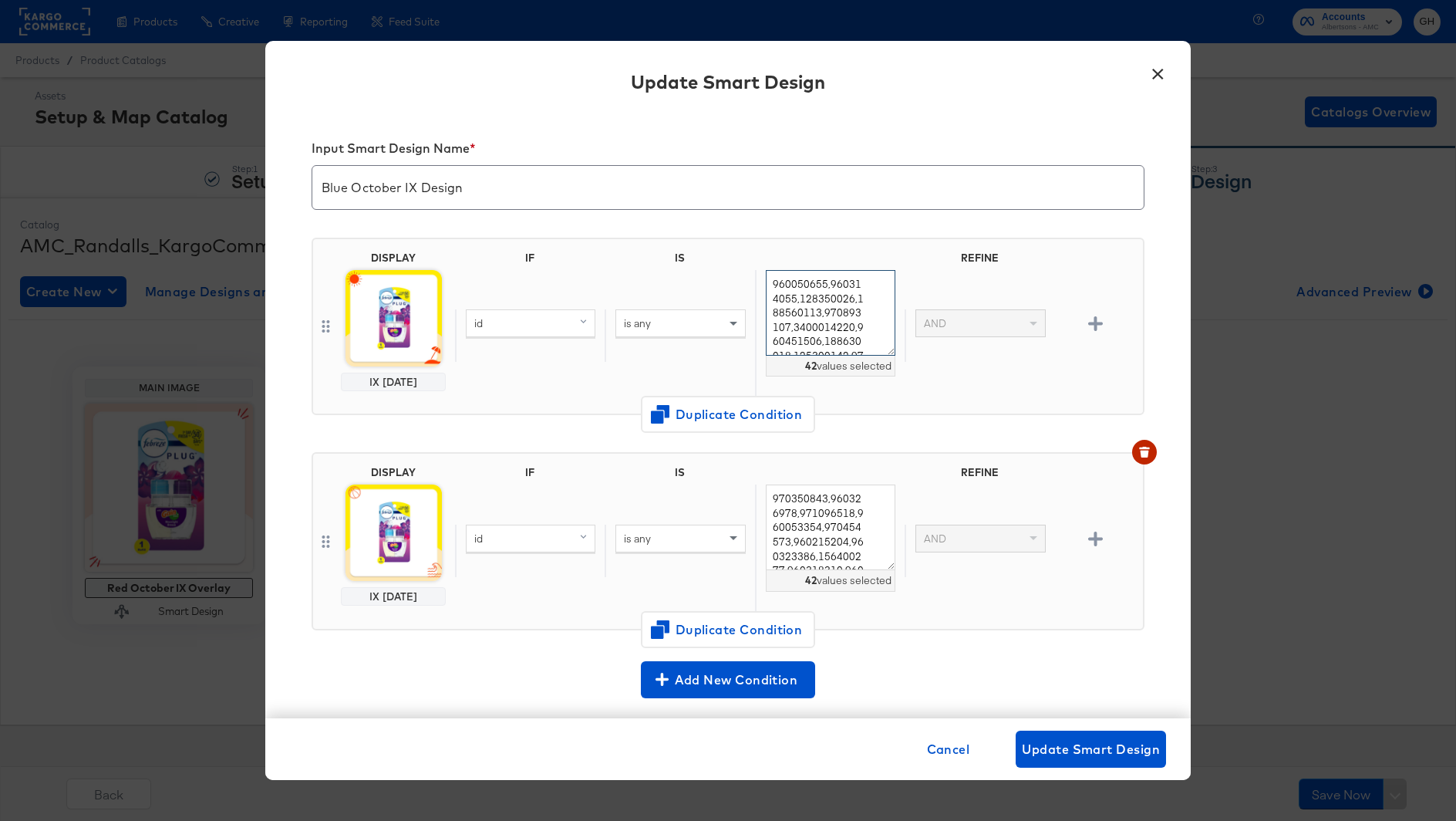 scroll, scrollTop: 580, scrollLeft: 0, axis: vertical 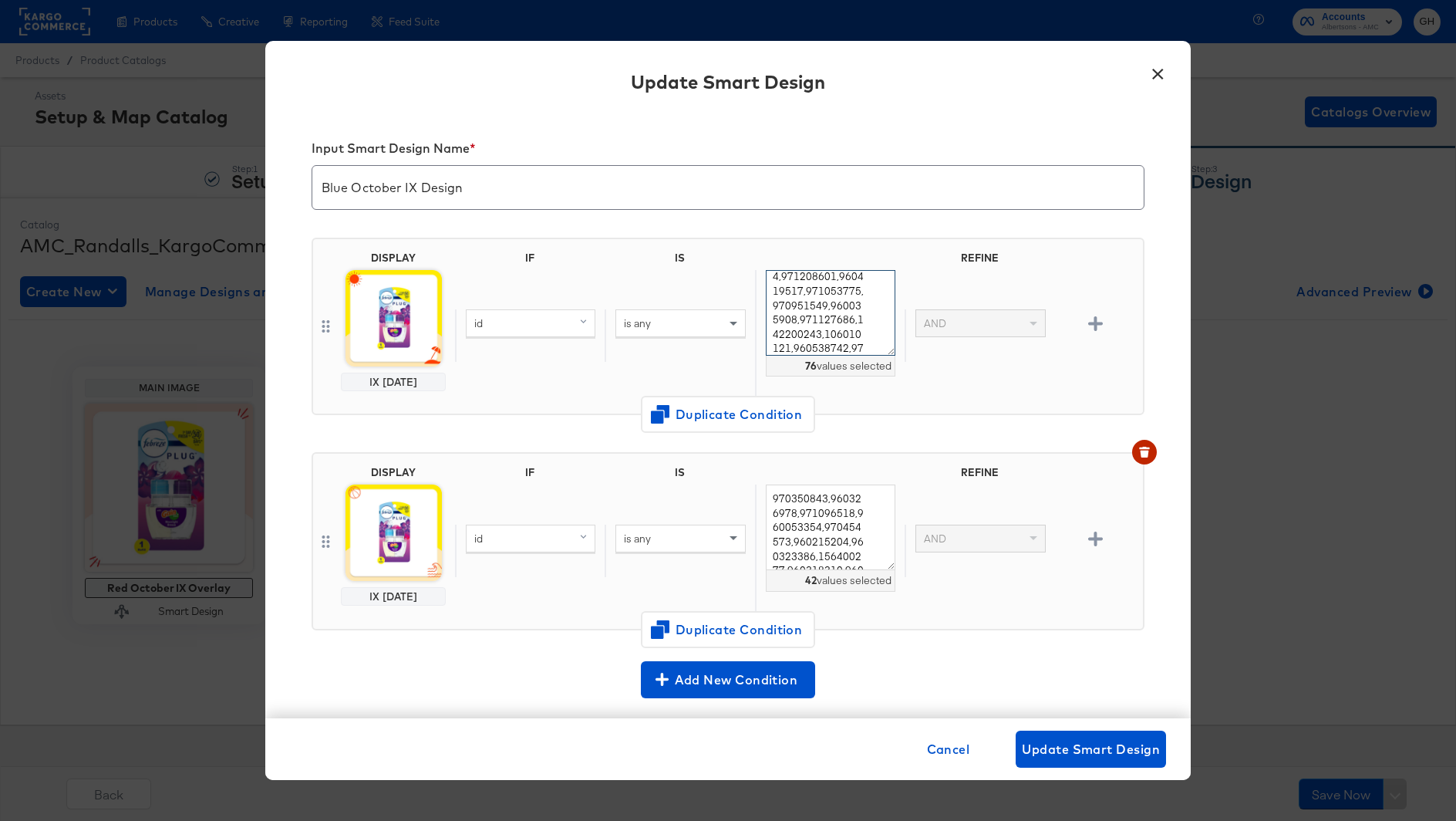 type on "960050655,960314055,128350026,188560113,970893107,3400014220,960451506,188630018,125300142,971195922,960523289,102020409,960110940,960115416,142010351,960541413,142200514,960326425,126250016,108100081,970484261,960069202,970383739,960049900,970485813,970107466,109350015,970665991,960049559,138010056,960054728,960069041,7041161473,960159644,960075069,960140720,960108772,105010064,960541034,970784194,142200086,970488246,960071578,960149145,970782396,4000064089,960130434,960454657,960087287,970751365,960284937,970011733,960128481,960246931,960440633,970040928,108200572,970023916,960100913,970596867,970106575,106040044,971208601,960419517,971053775,970951549,960035908,971127686,142200243,106010121,960538742,970023599,971237818,960056217,971156090,960471465" 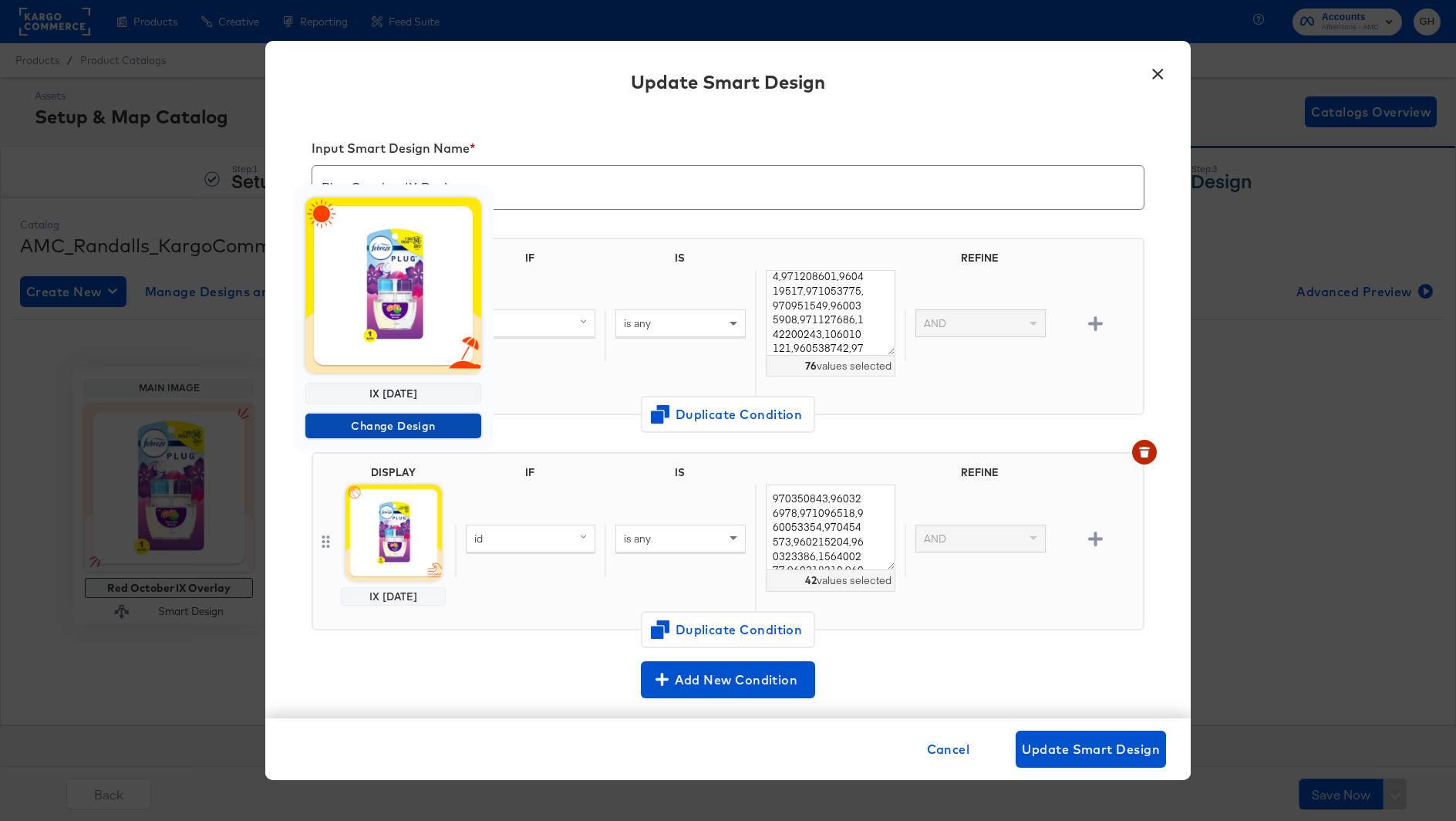 click on "Change Design" at bounding box center (393, 426) 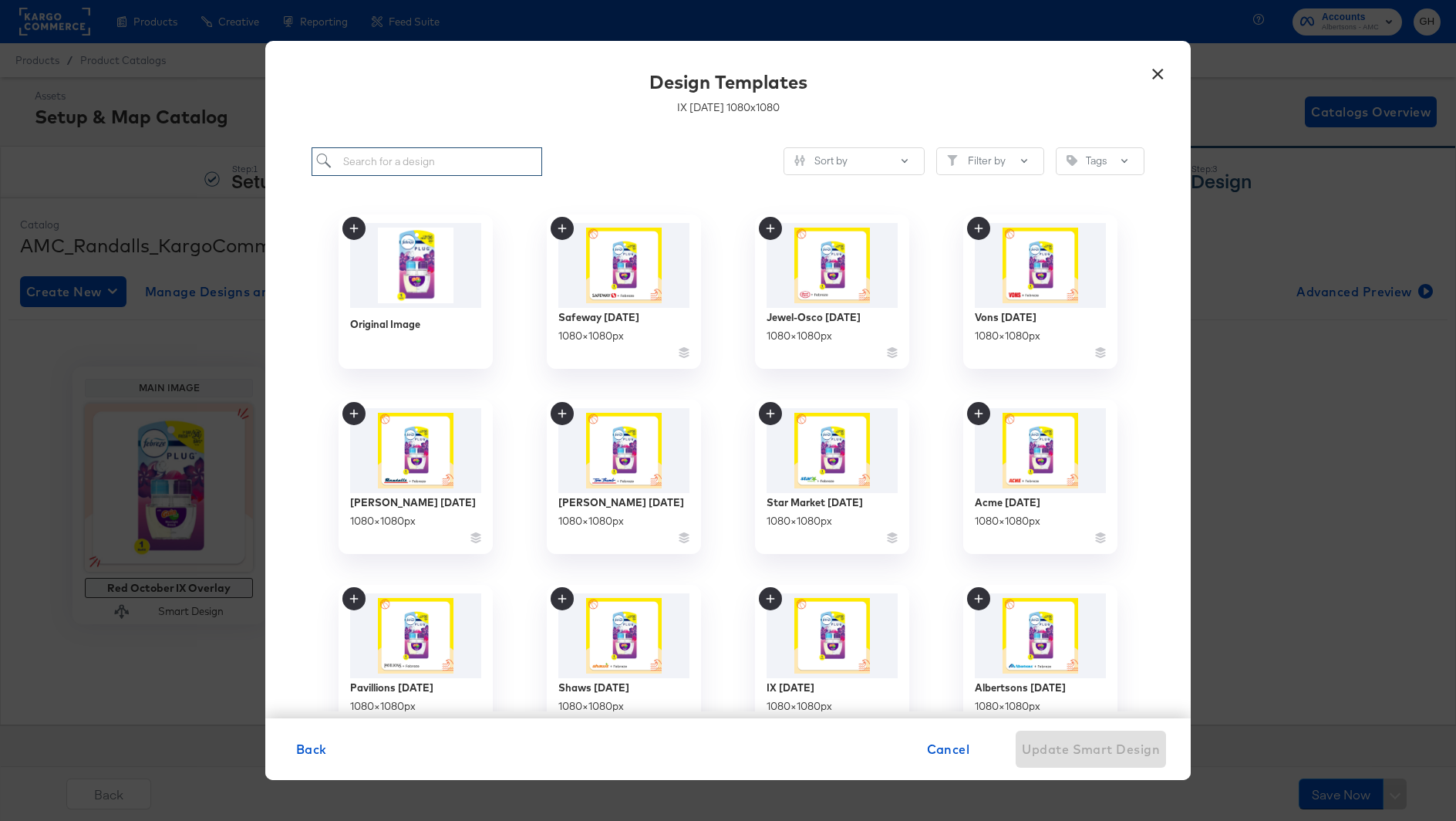 click at bounding box center (426, 161) 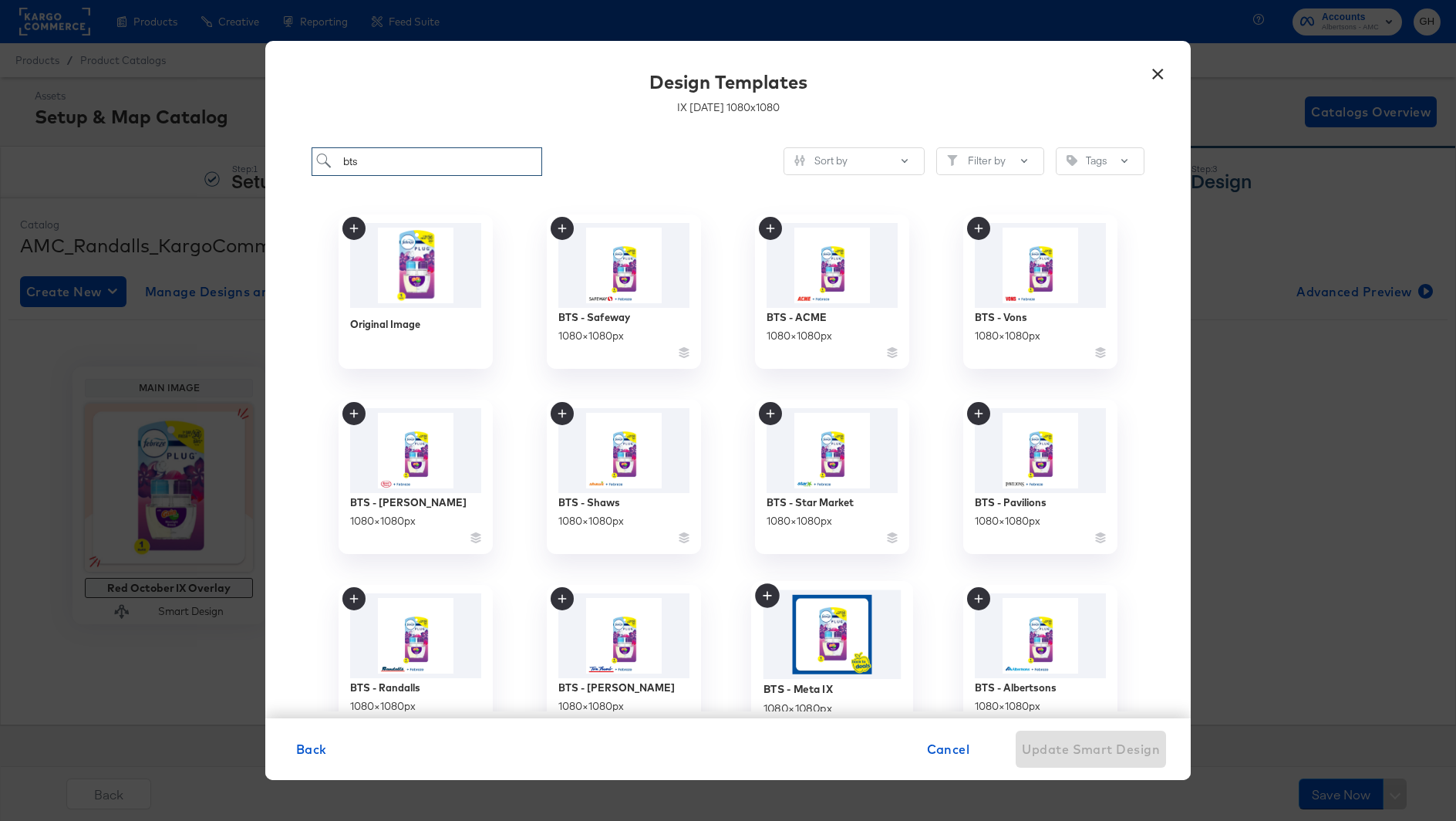 type on "bts" 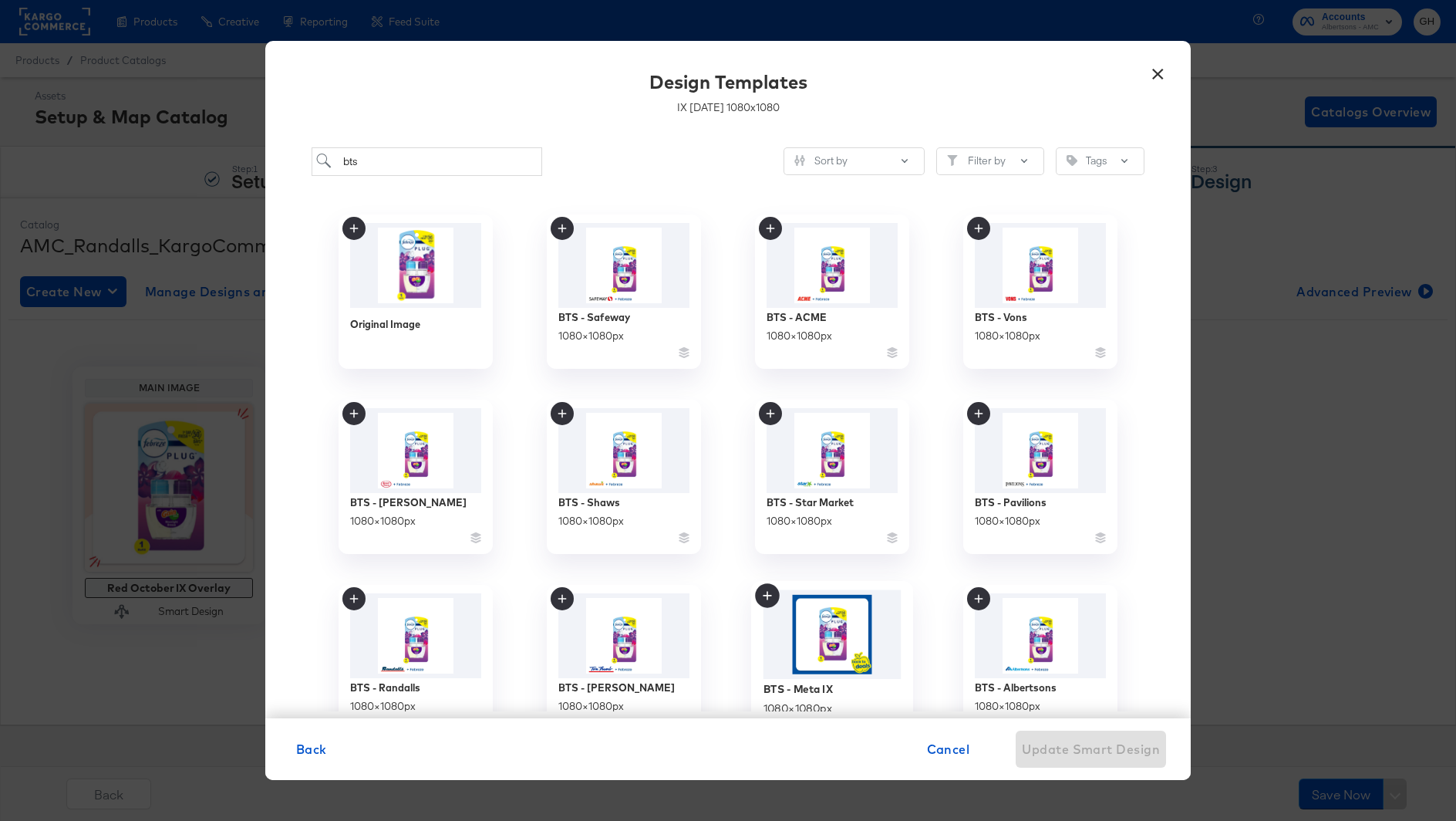 click at bounding box center (832, 634) 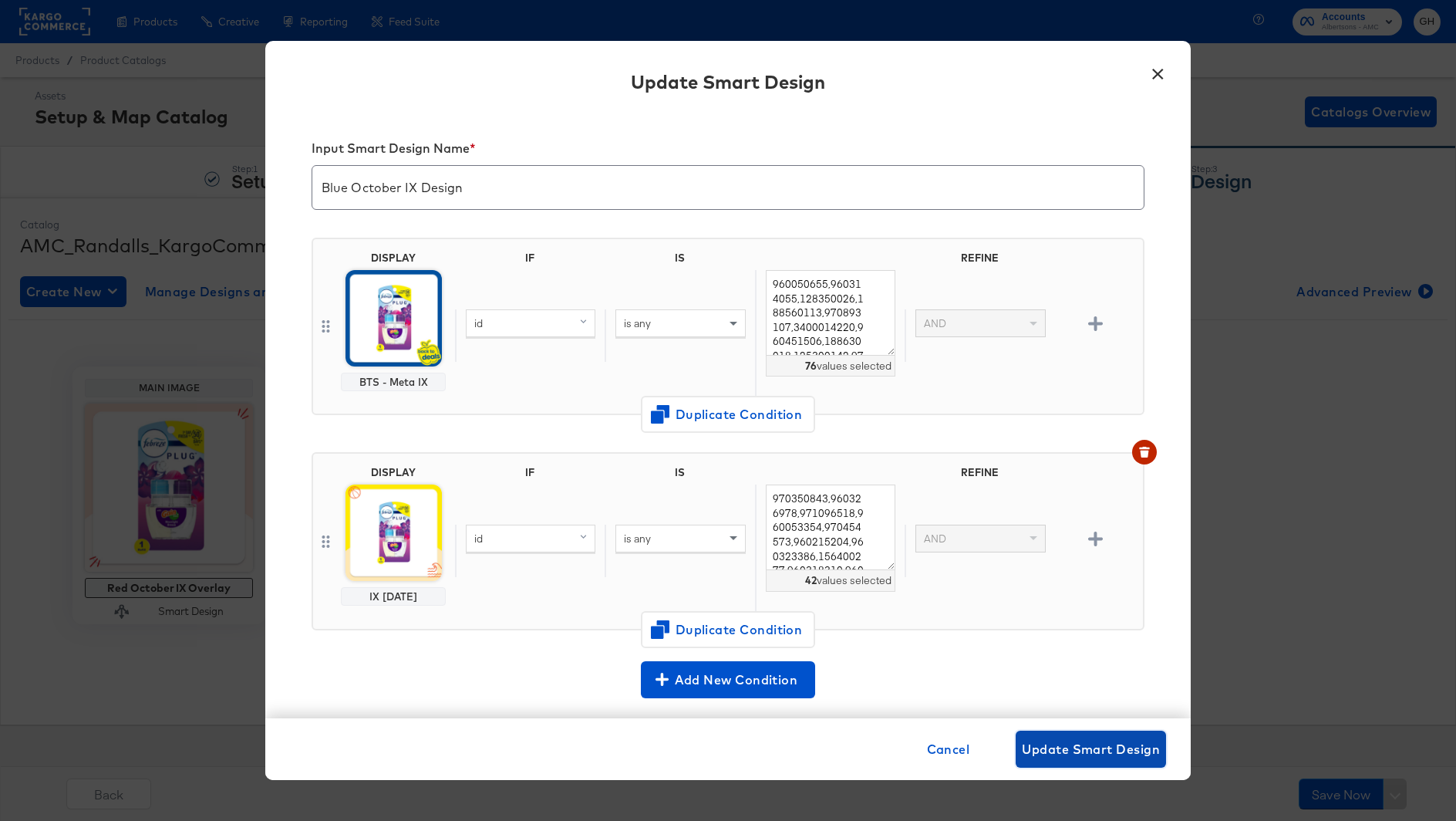 click on "Update Smart Design" at bounding box center (1090, 749) 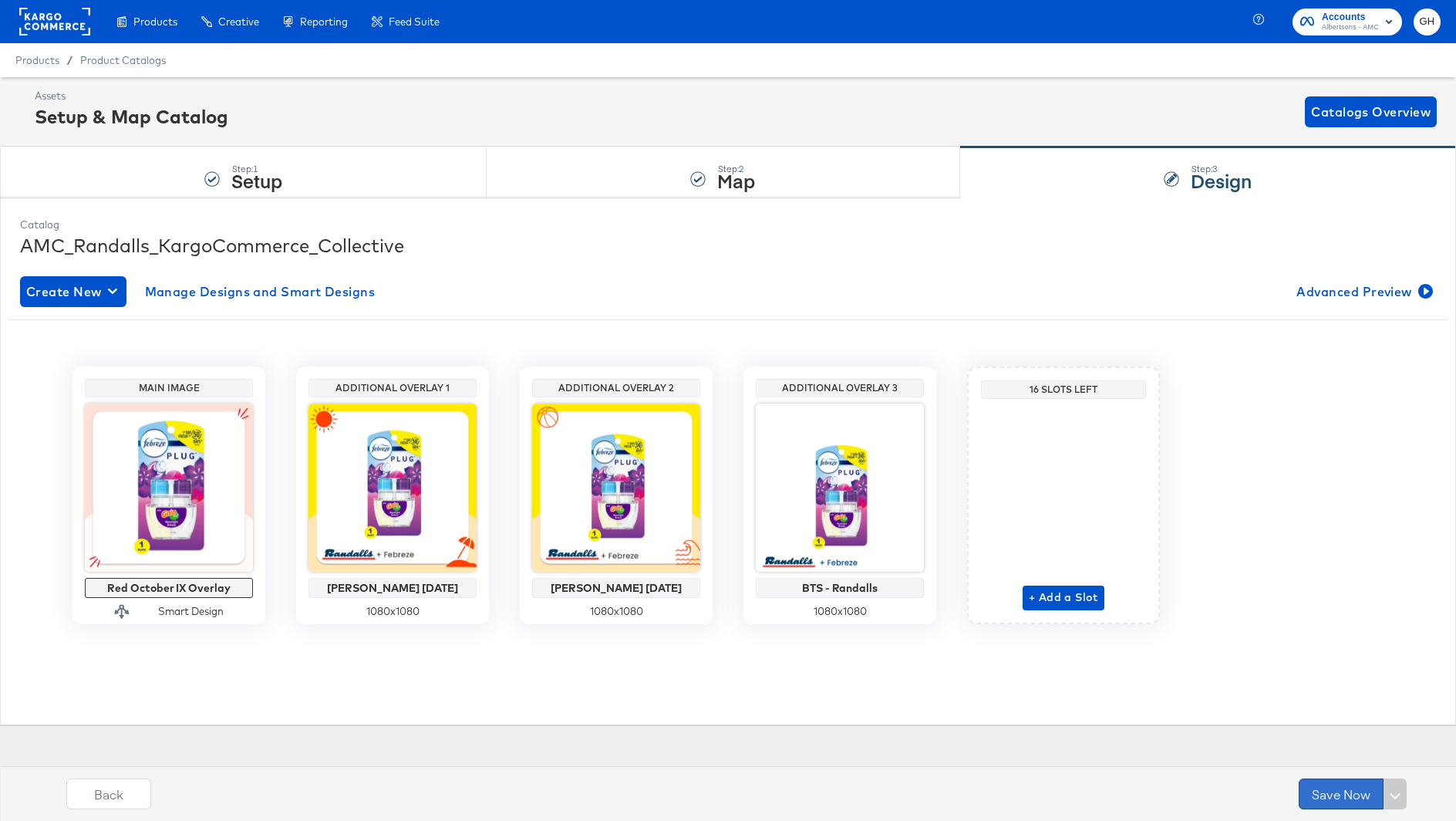click on "Save Now" at bounding box center [1341, 794] 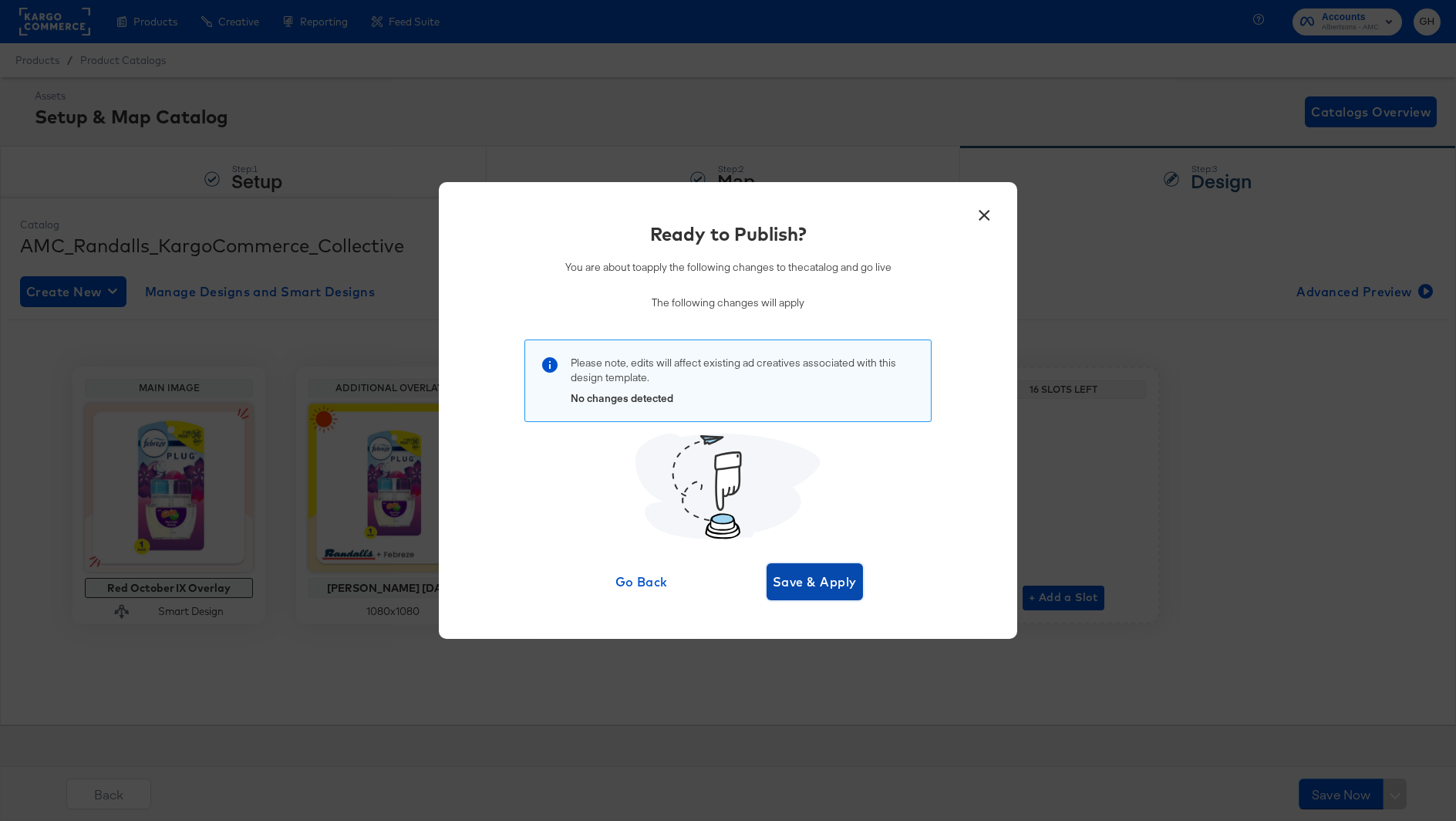 click on "Save & Apply" at bounding box center [814, 582] 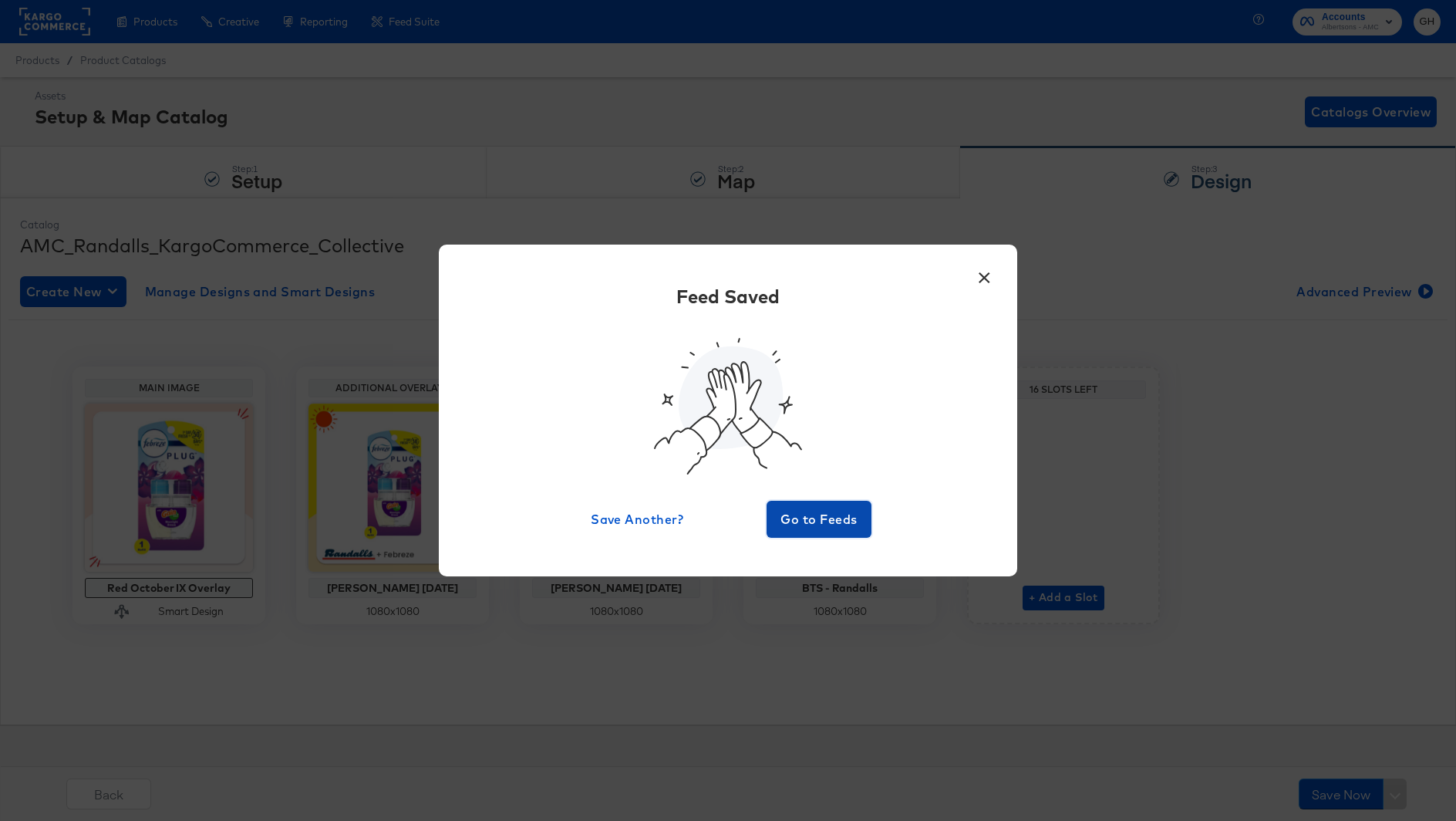 click on "Go to Feeds" at bounding box center [819, 519] 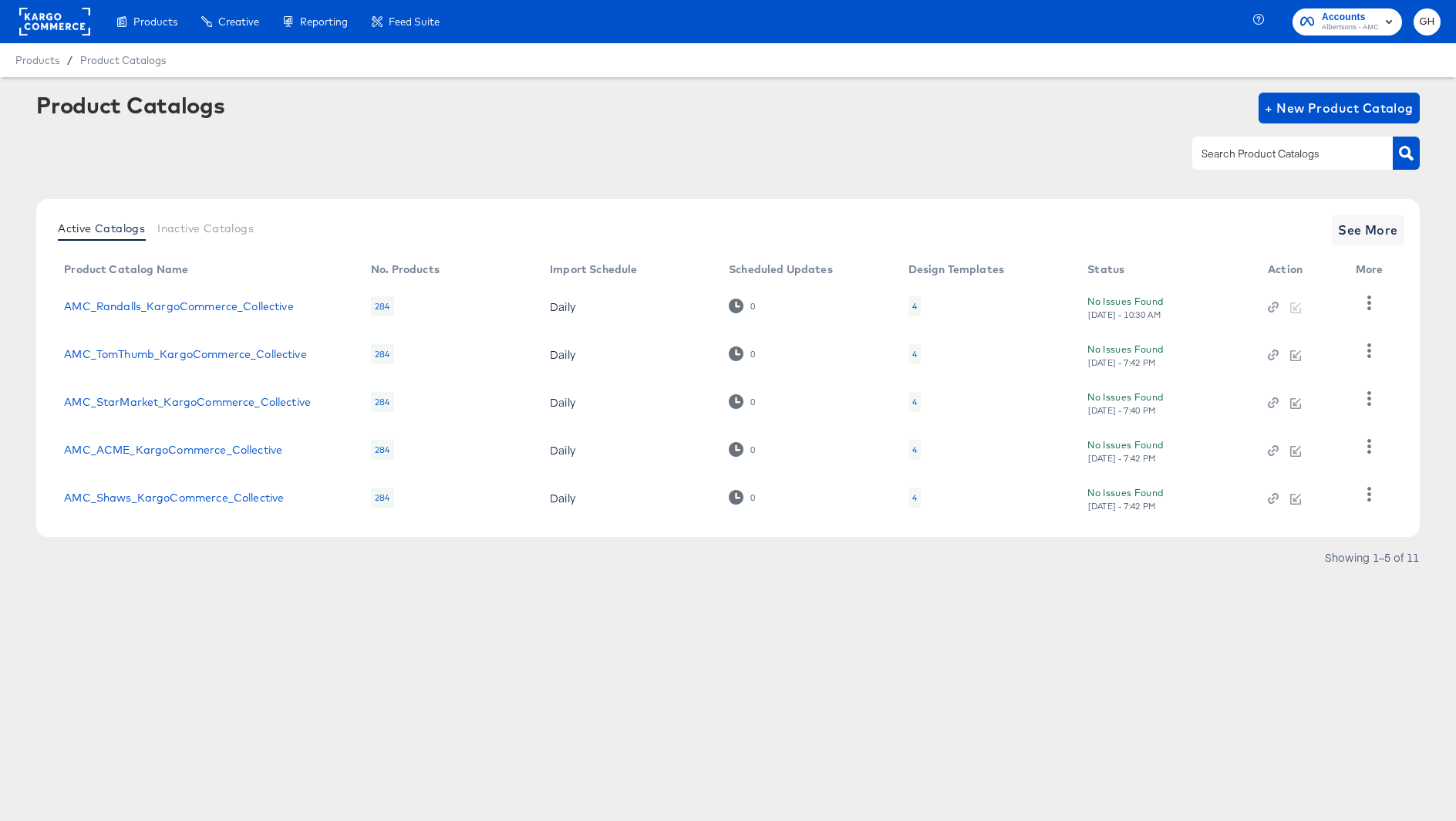 click on "4" at bounding box center (915, 306) 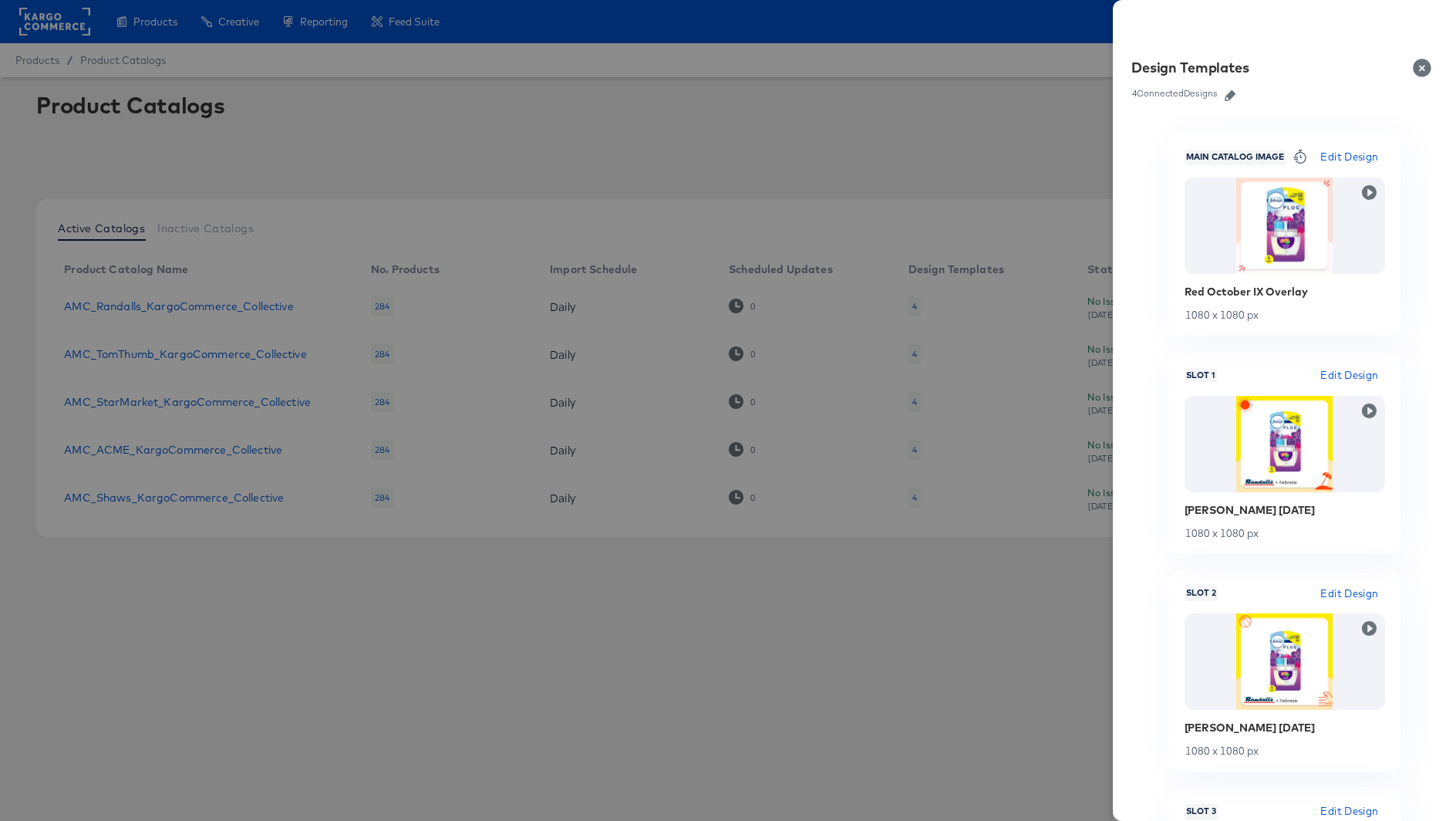 click at bounding box center [1425, 68] 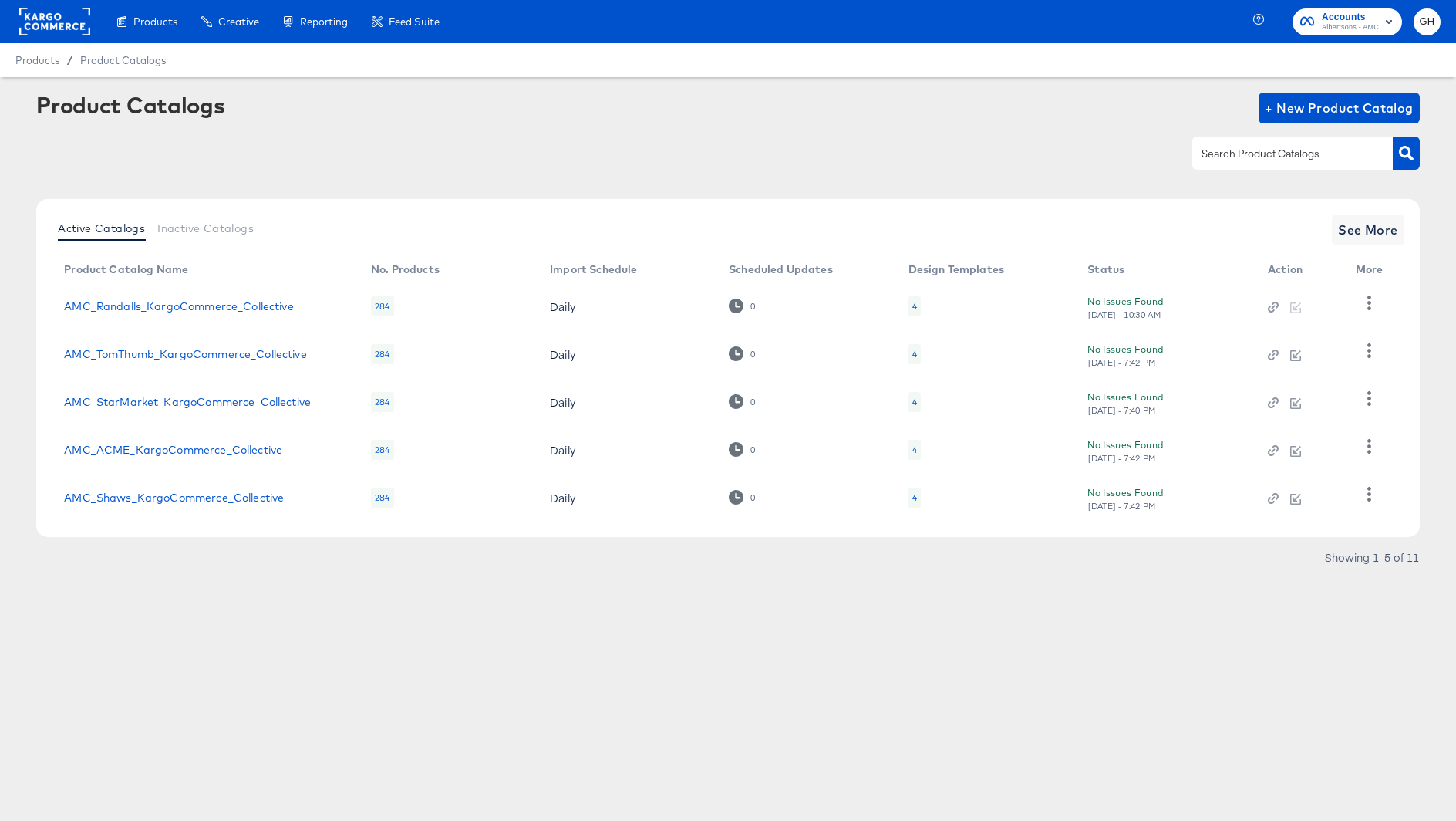 click on "4" at bounding box center [915, 402] 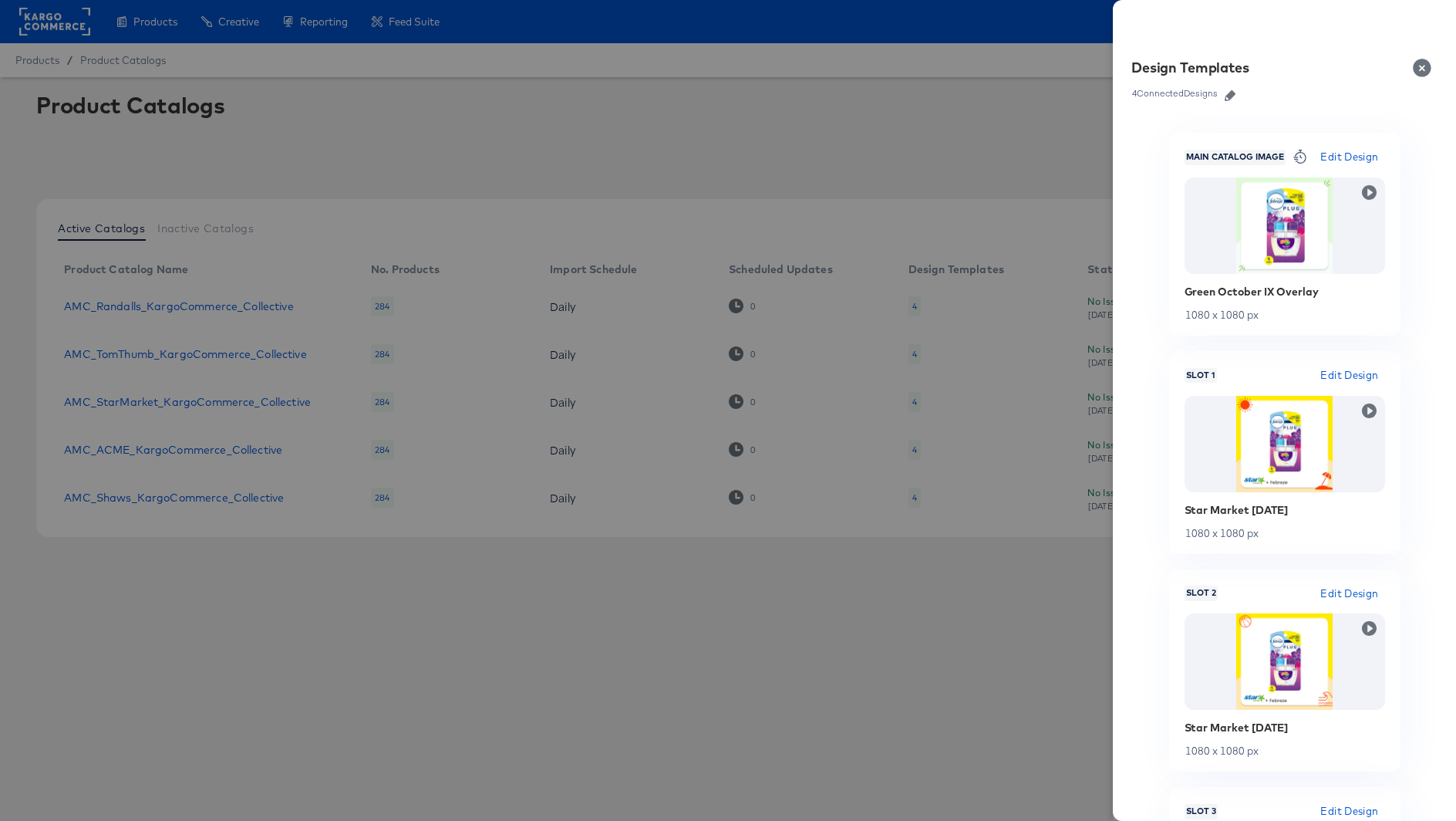 click 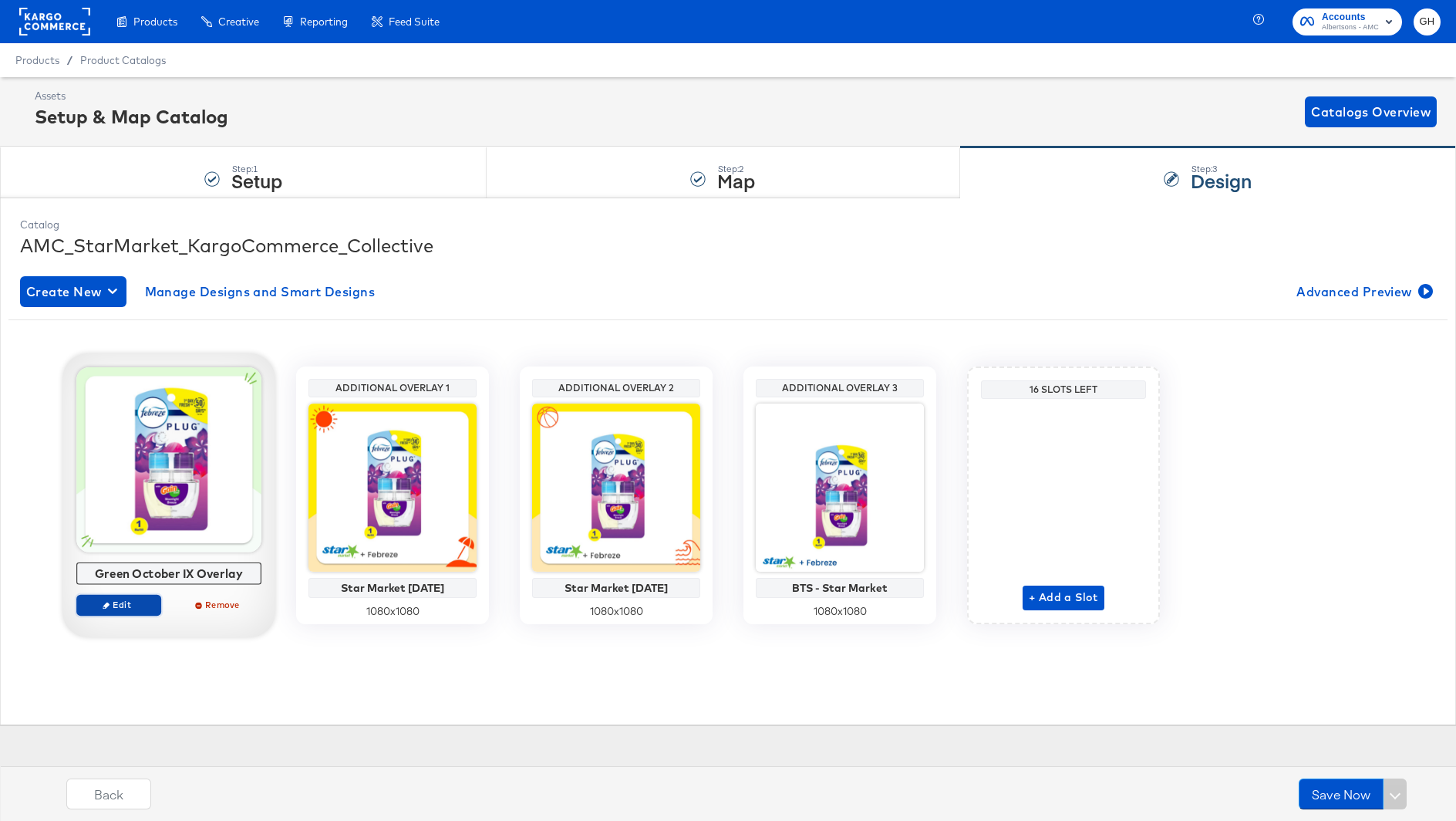 click on "Edit" at bounding box center [119, 604] 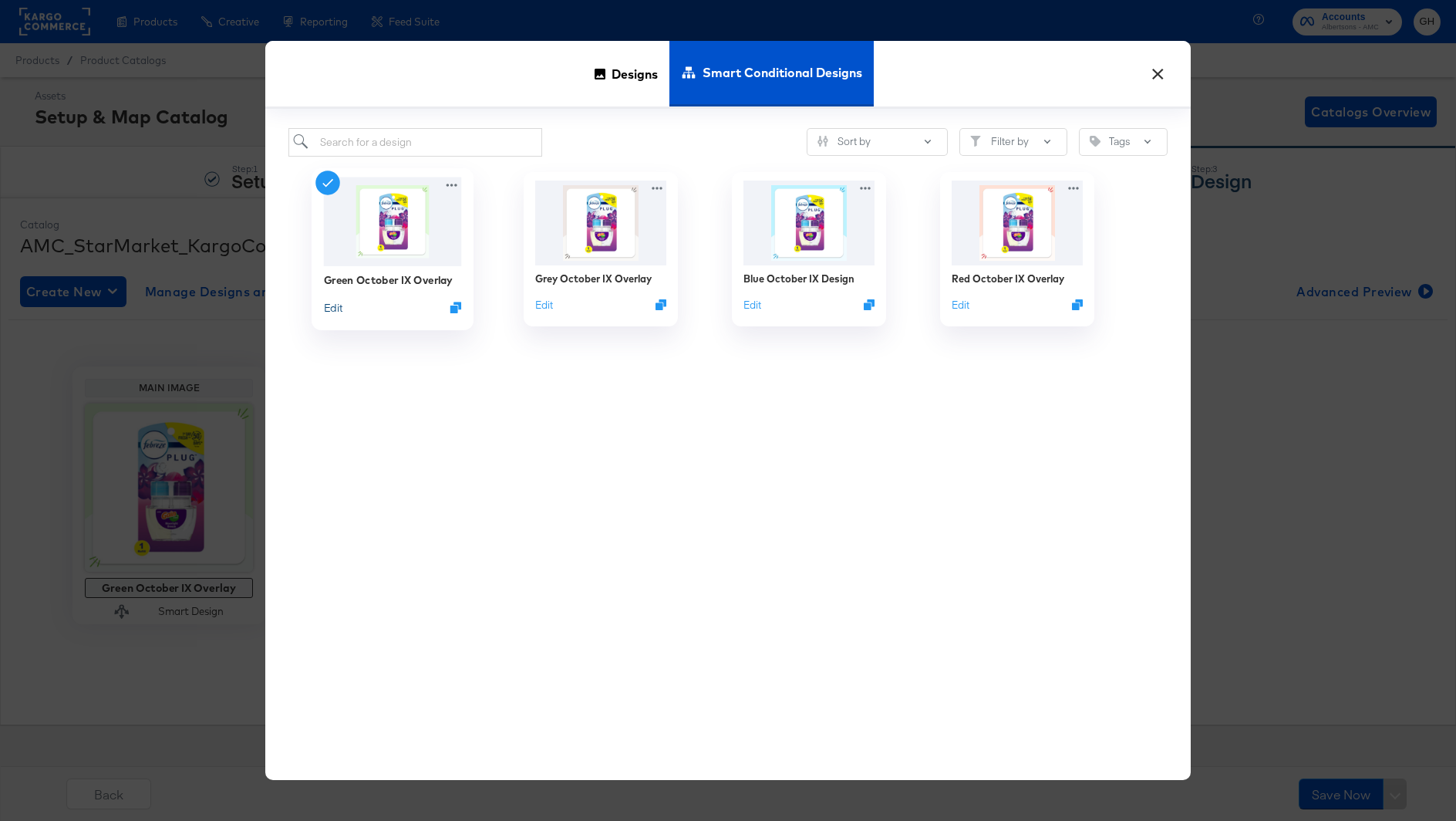 click on "Edit" at bounding box center (333, 307) 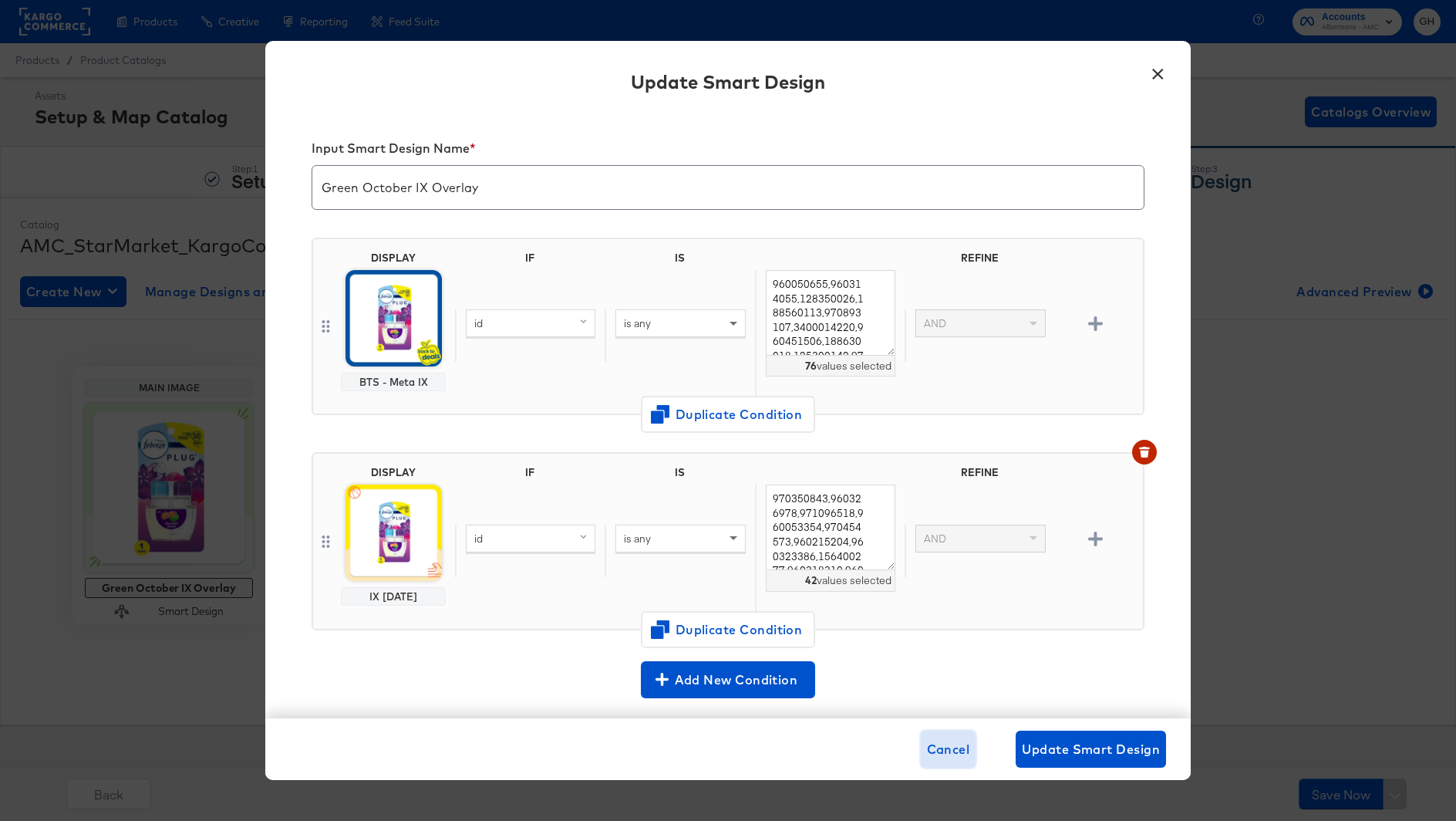 click on "Cancel" at bounding box center (949, 749) 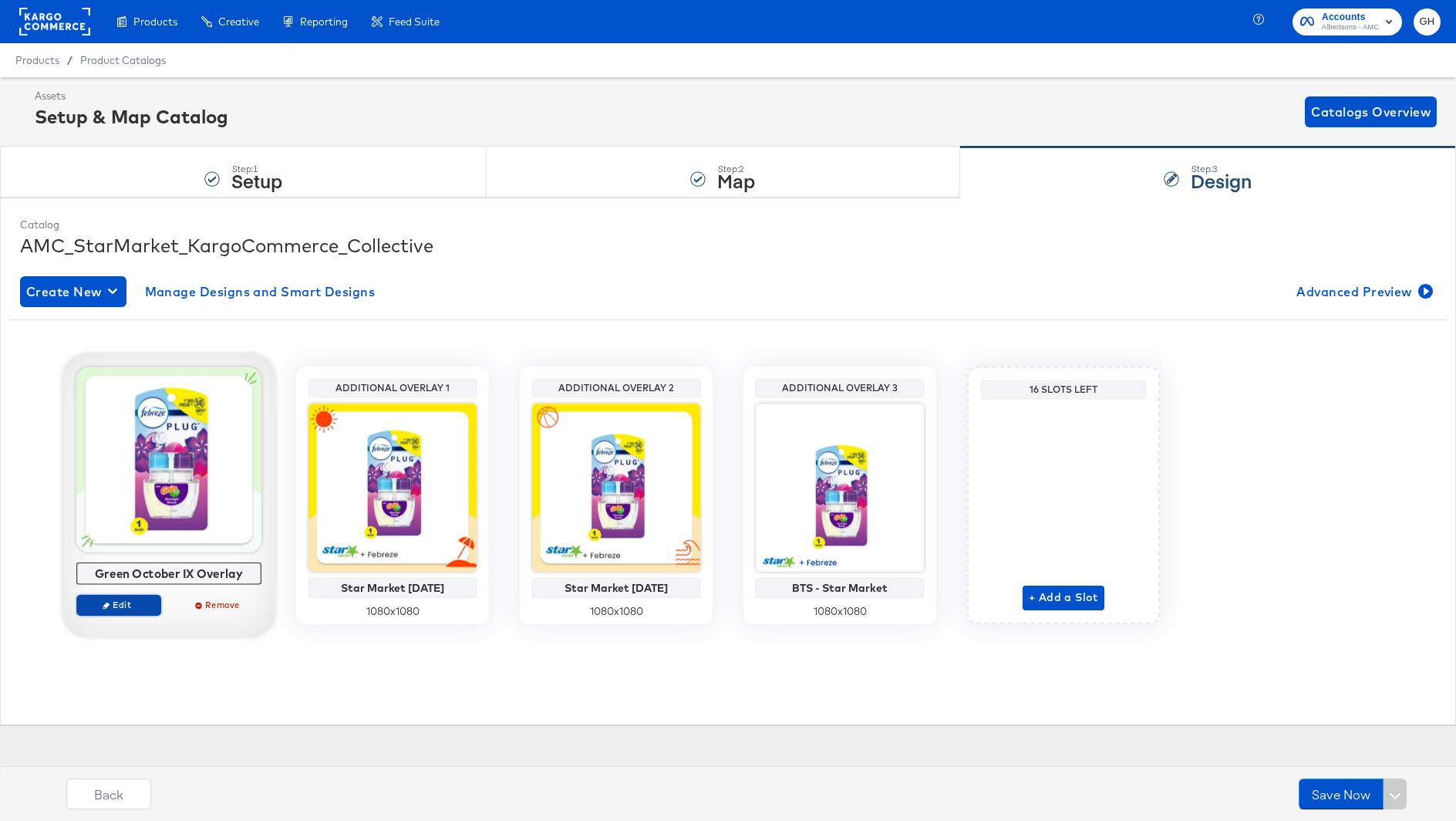 click on "Edit" at bounding box center [119, 604] 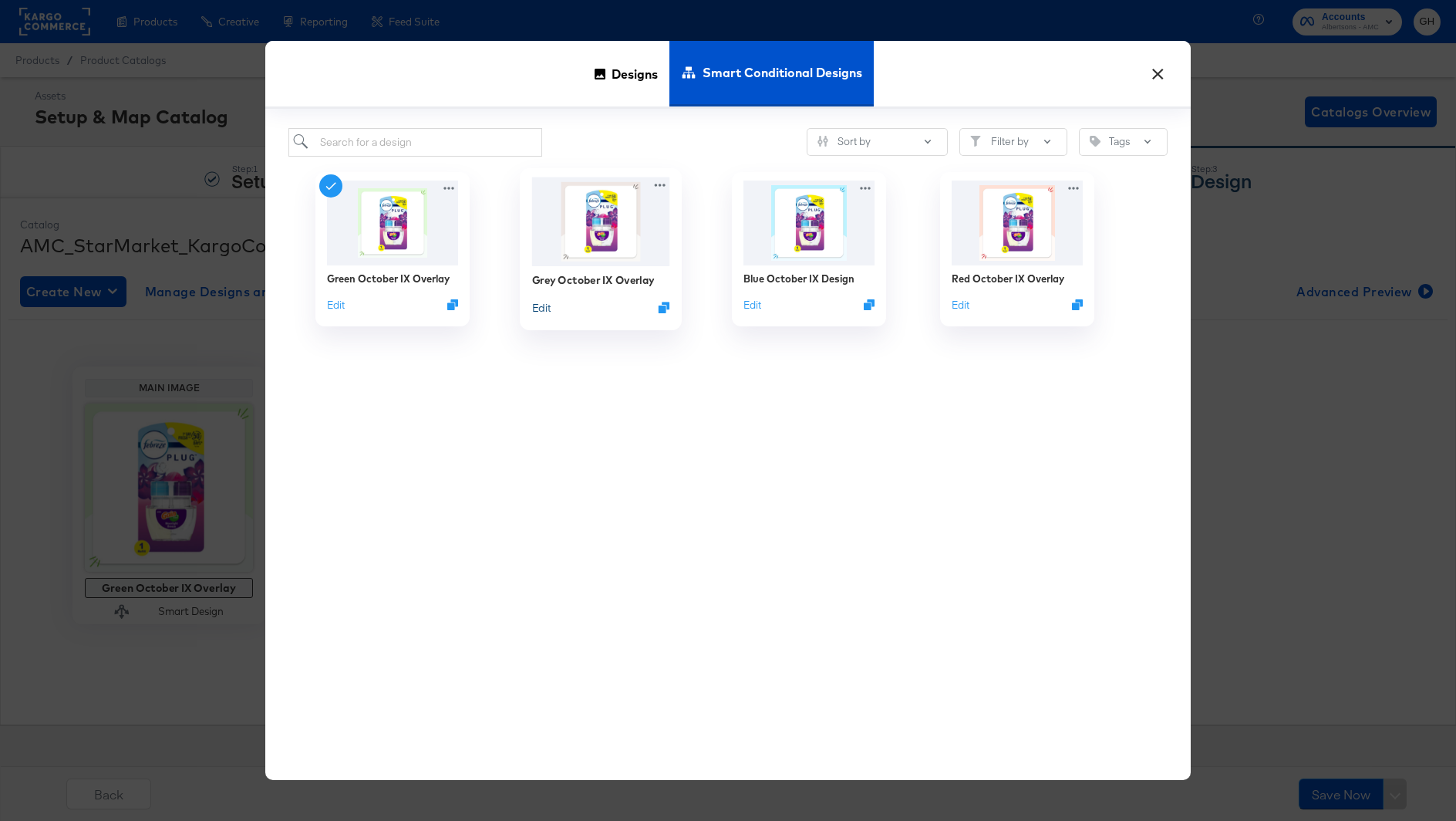 click on "Edit" at bounding box center [541, 307] 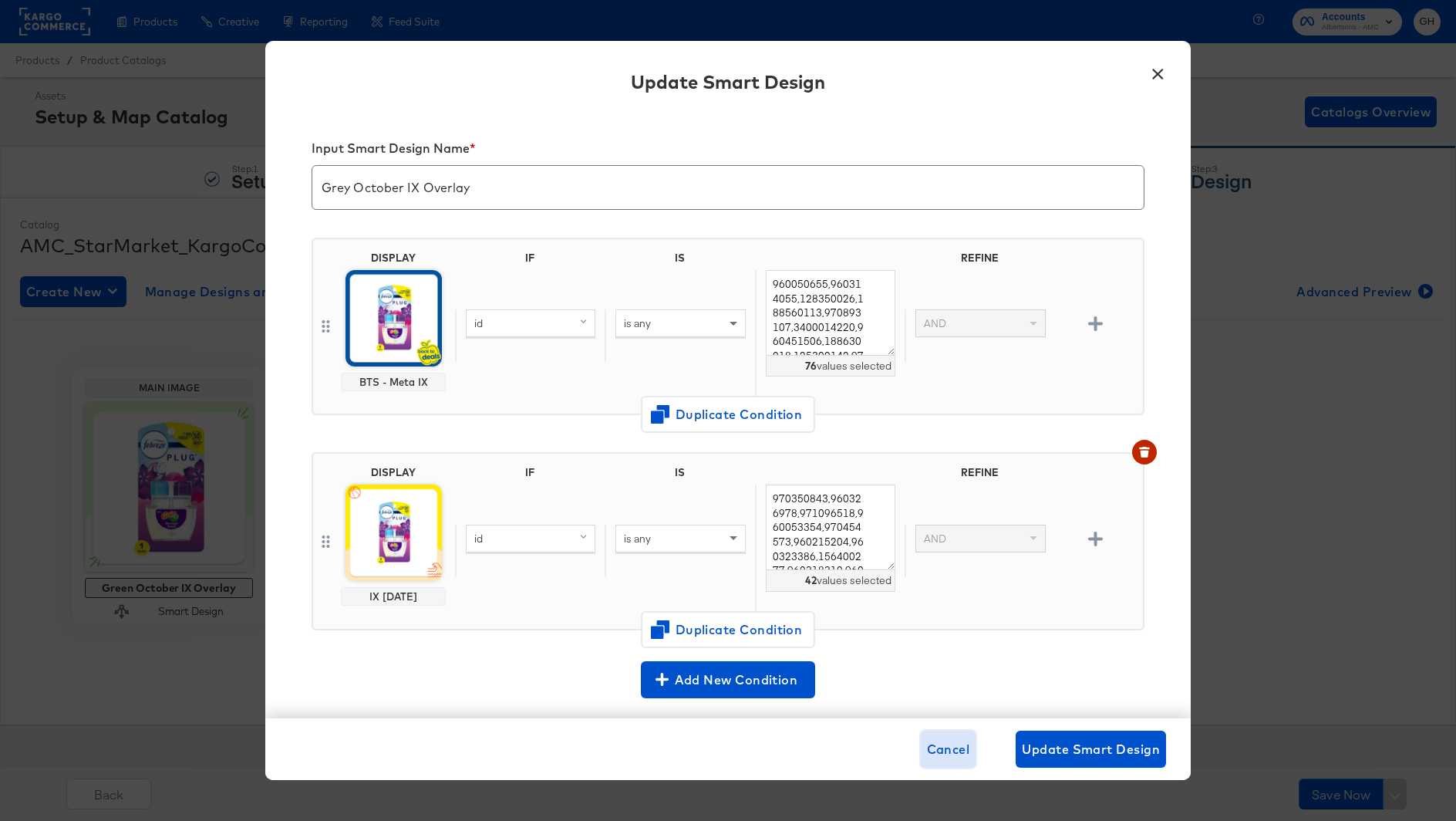 click on "Cancel" at bounding box center (949, 749) 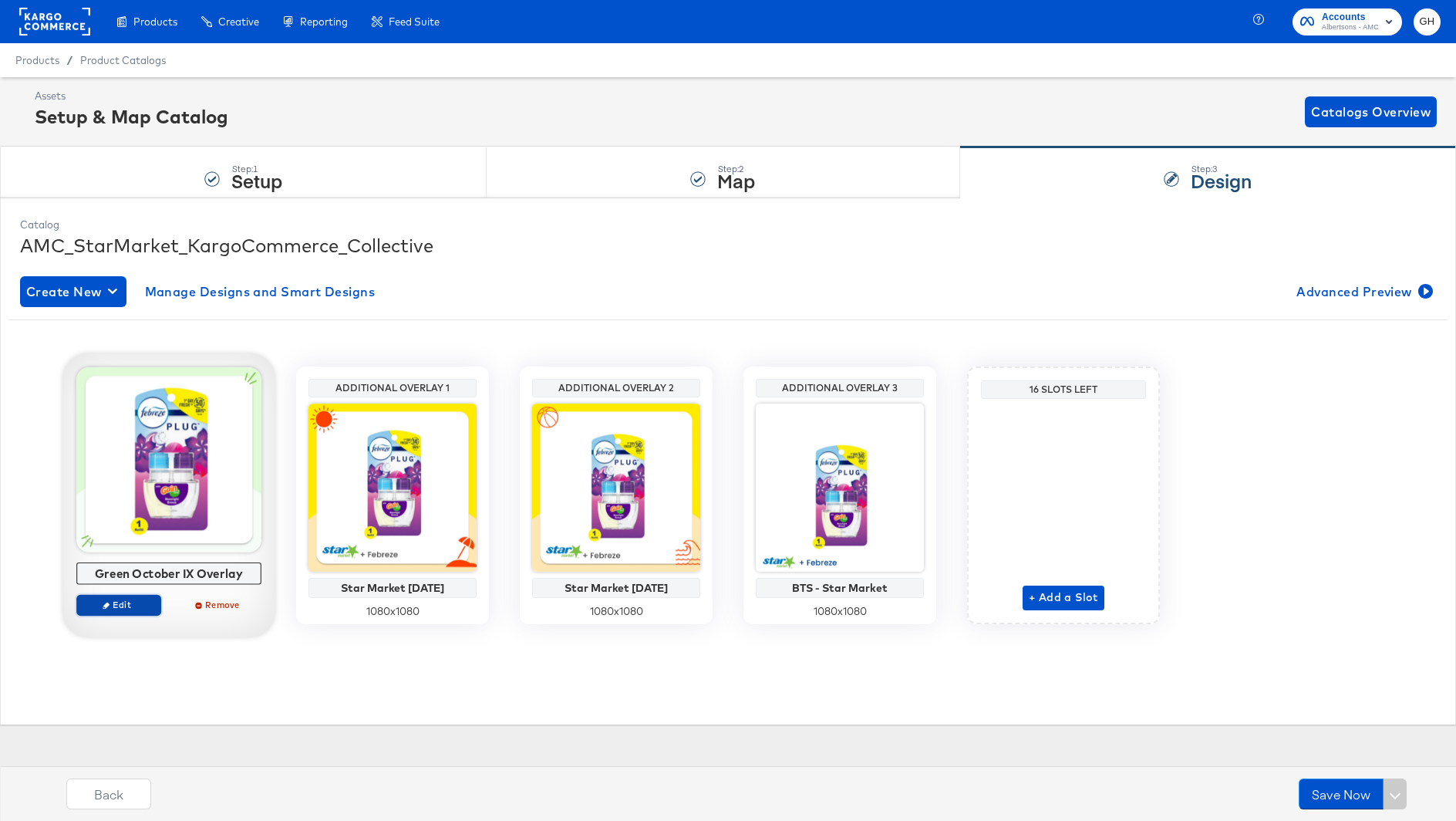click on "Edit" at bounding box center [119, 604] 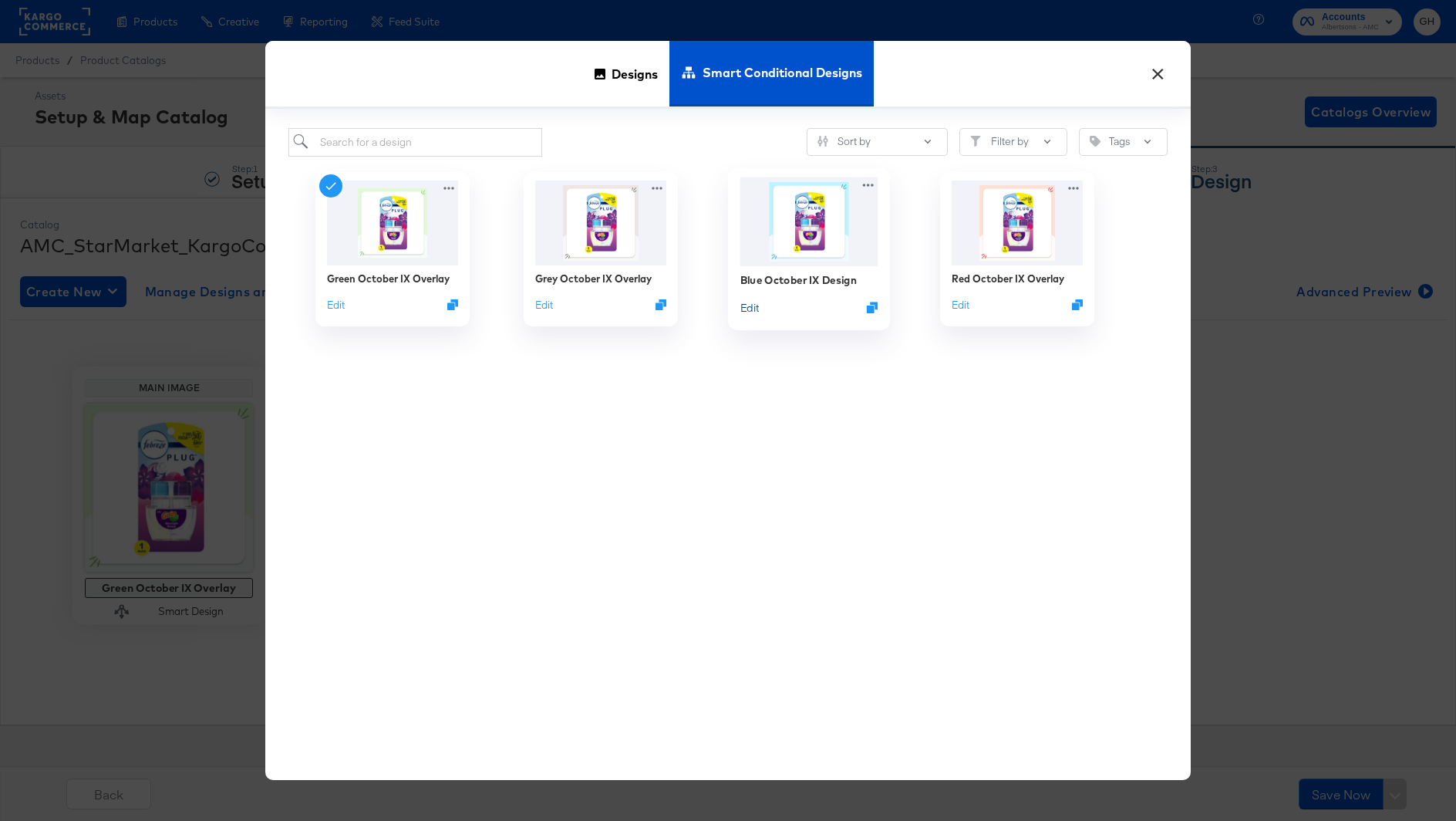 click on "Edit" at bounding box center (750, 307) 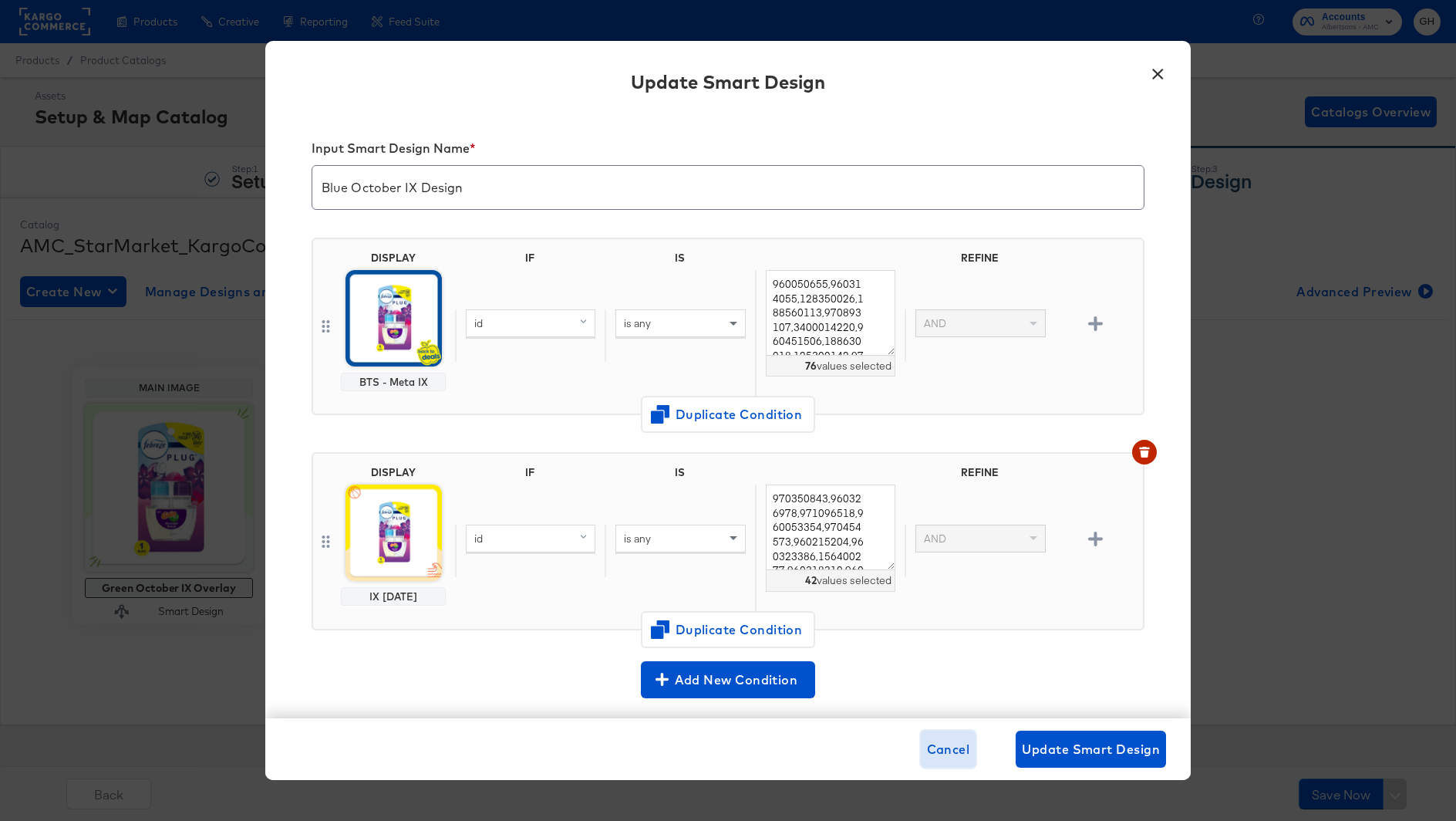 click on "Cancel" at bounding box center (949, 749) 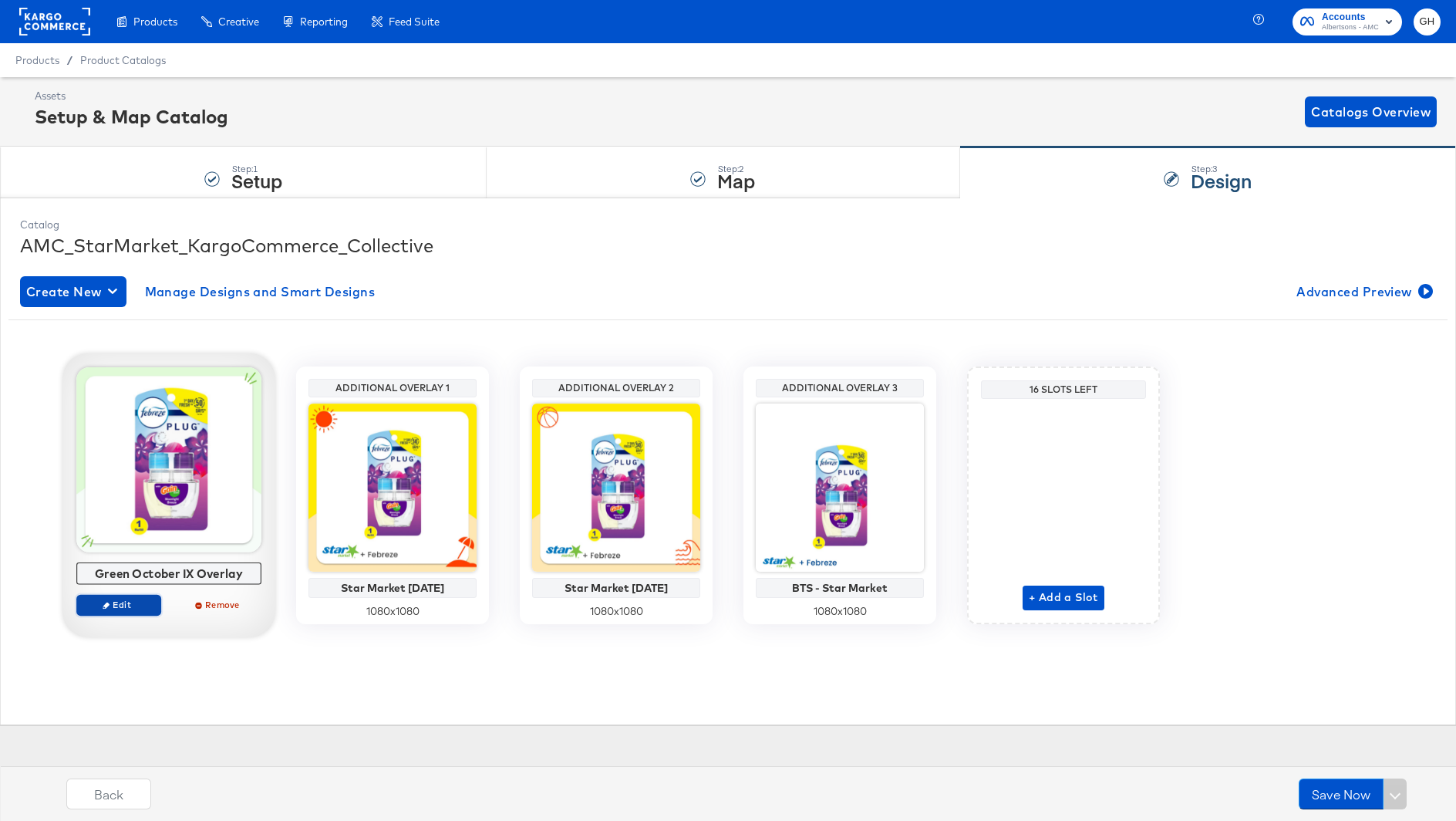 click on "Edit" at bounding box center [119, 605] 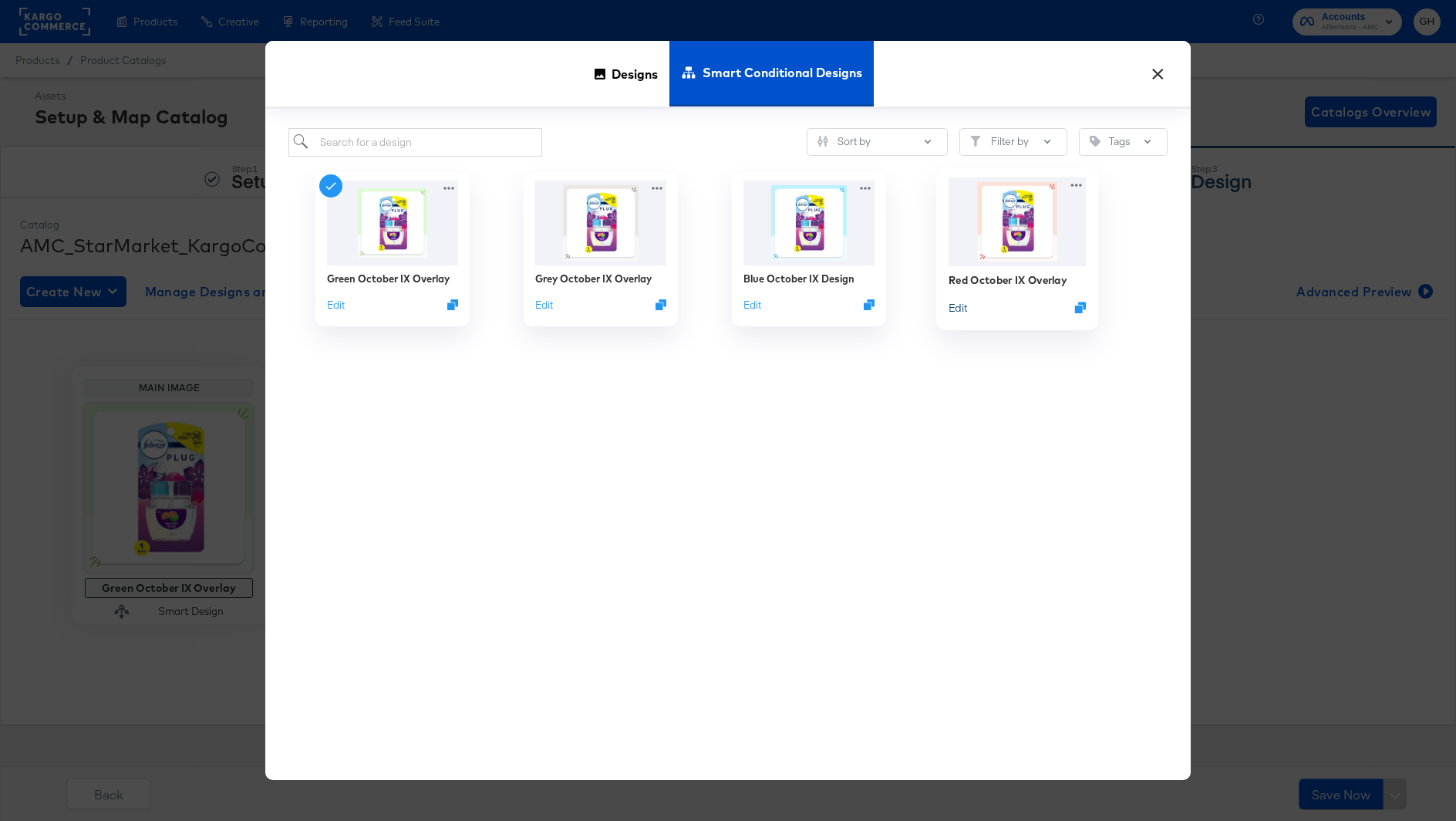click on "Edit" at bounding box center (958, 307) 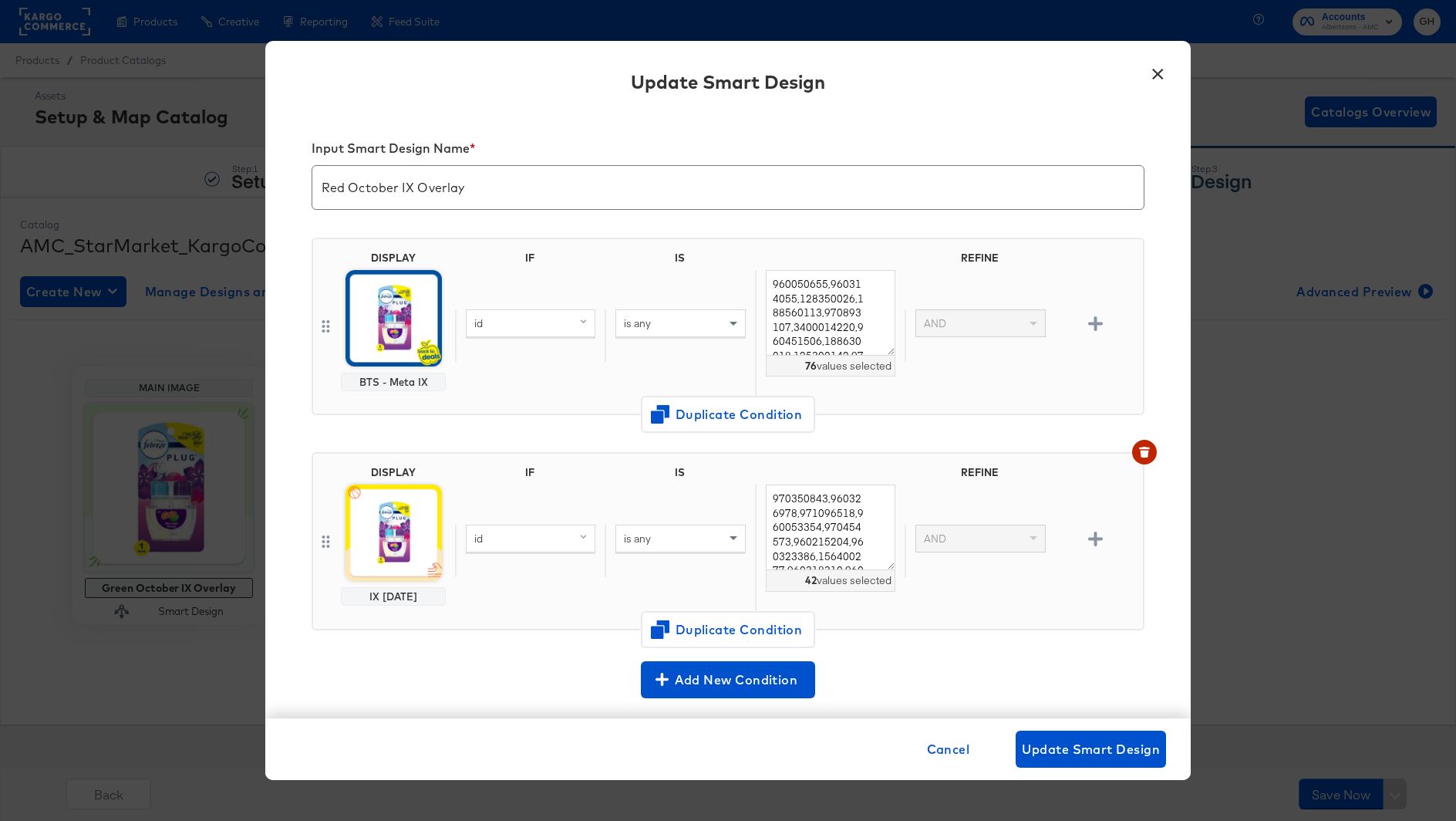 click on "×" at bounding box center (1158, 70) 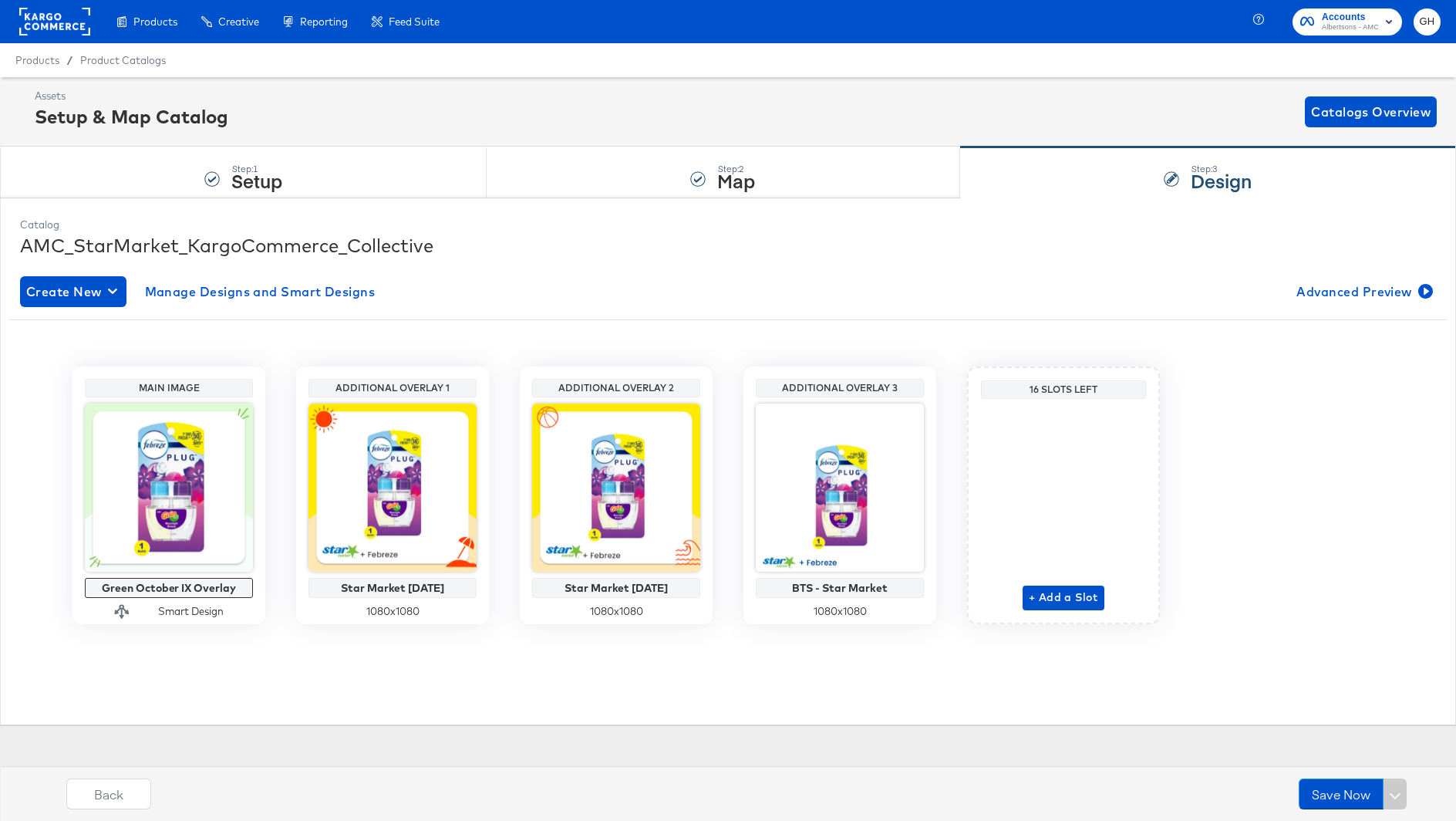 click 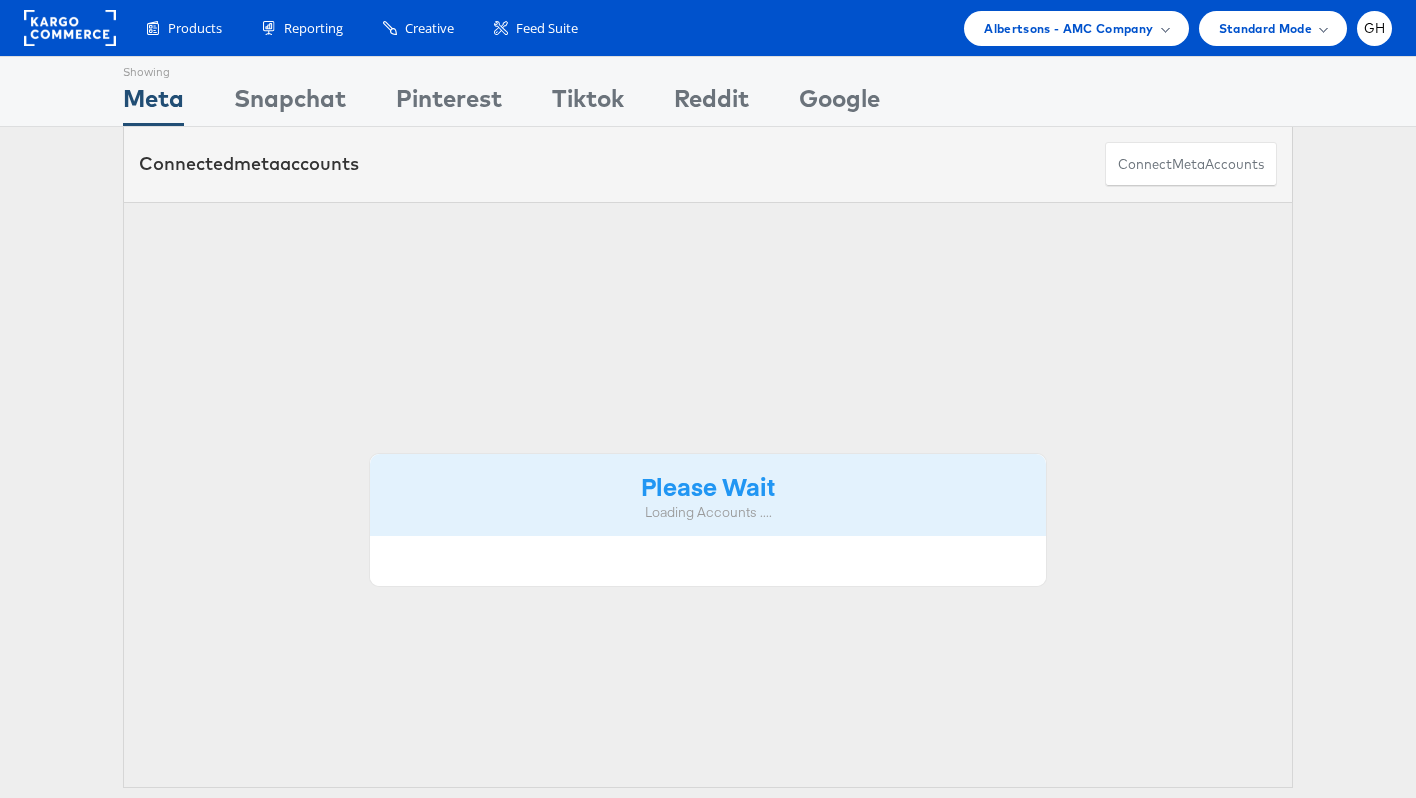 scroll, scrollTop: 0, scrollLeft: 0, axis: both 